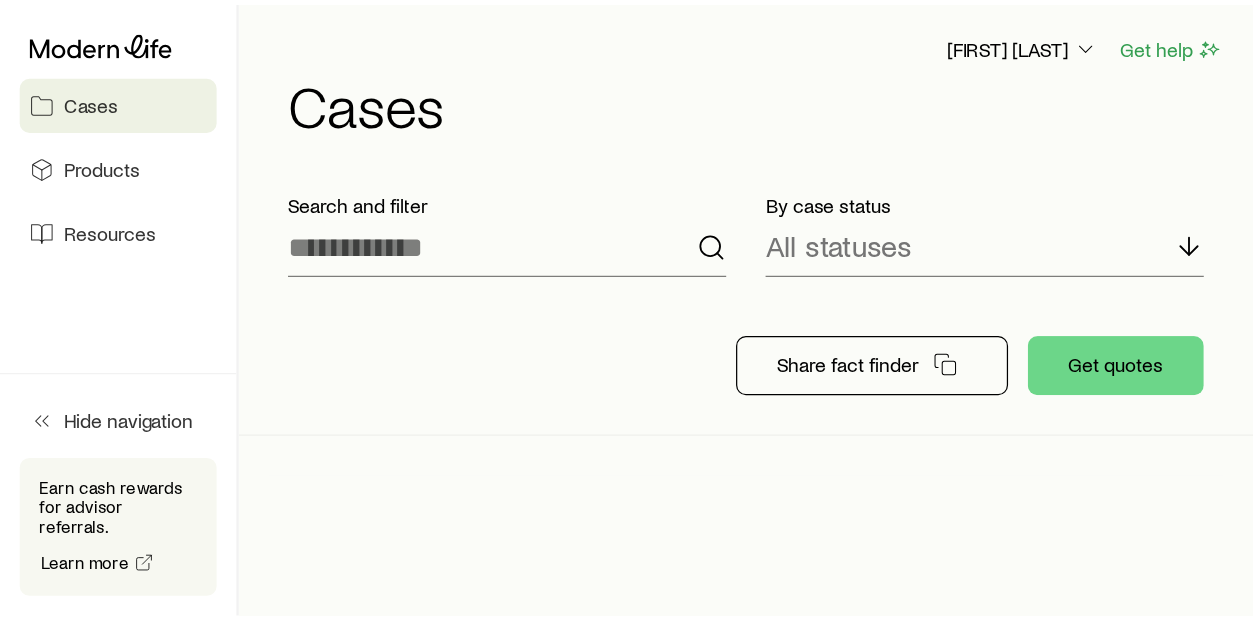 scroll, scrollTop: 0, scrollLeft: 0, axis: both 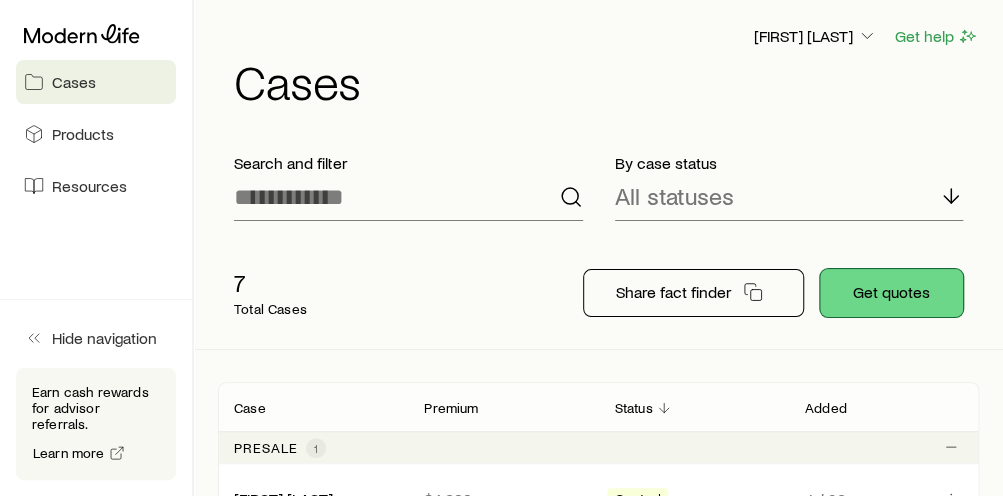 click on "Get quotes" at bounding box center (891, 293) 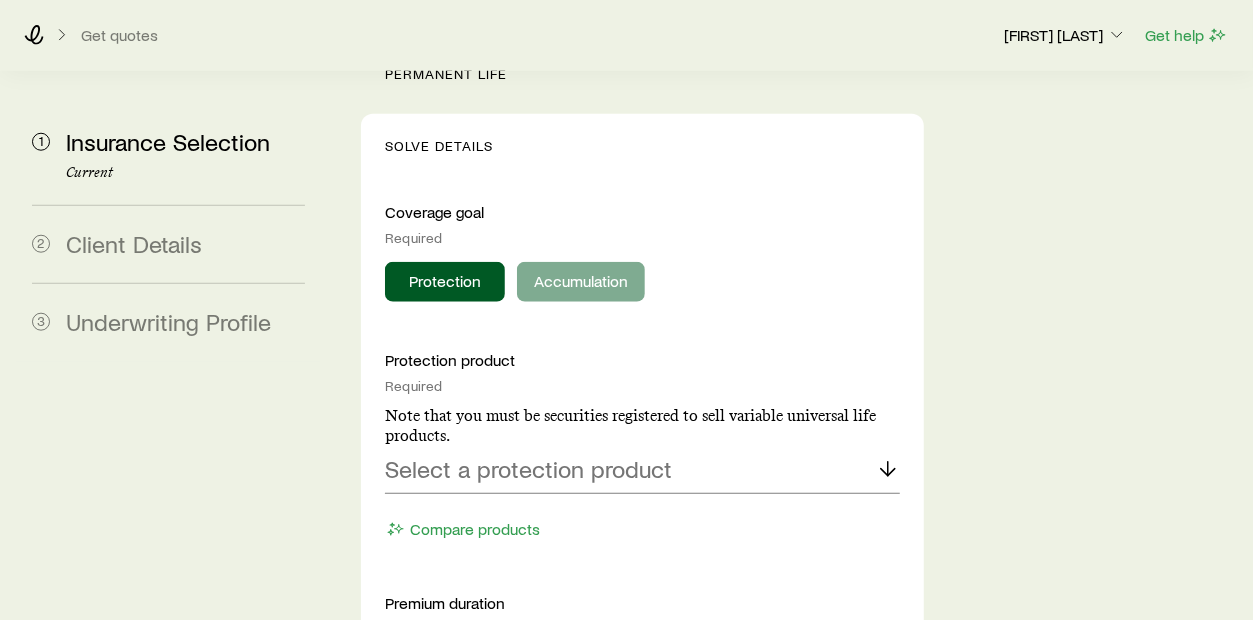 scroll, scrollTop: 999, scrollLeft: 0, axis: vertical 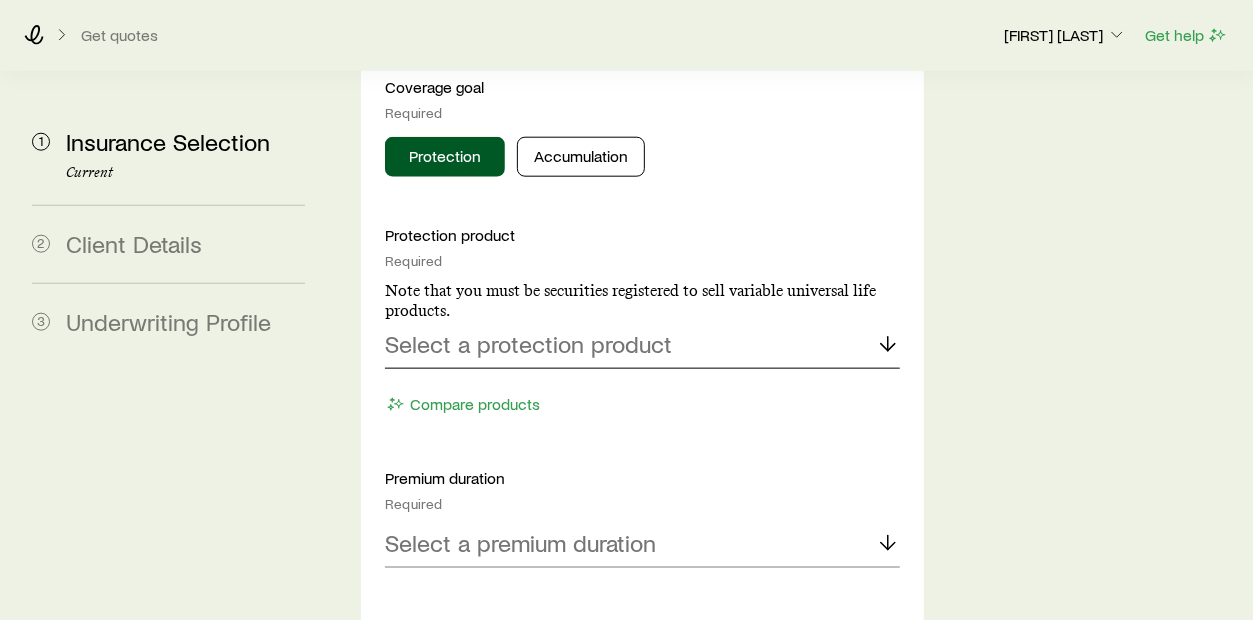click 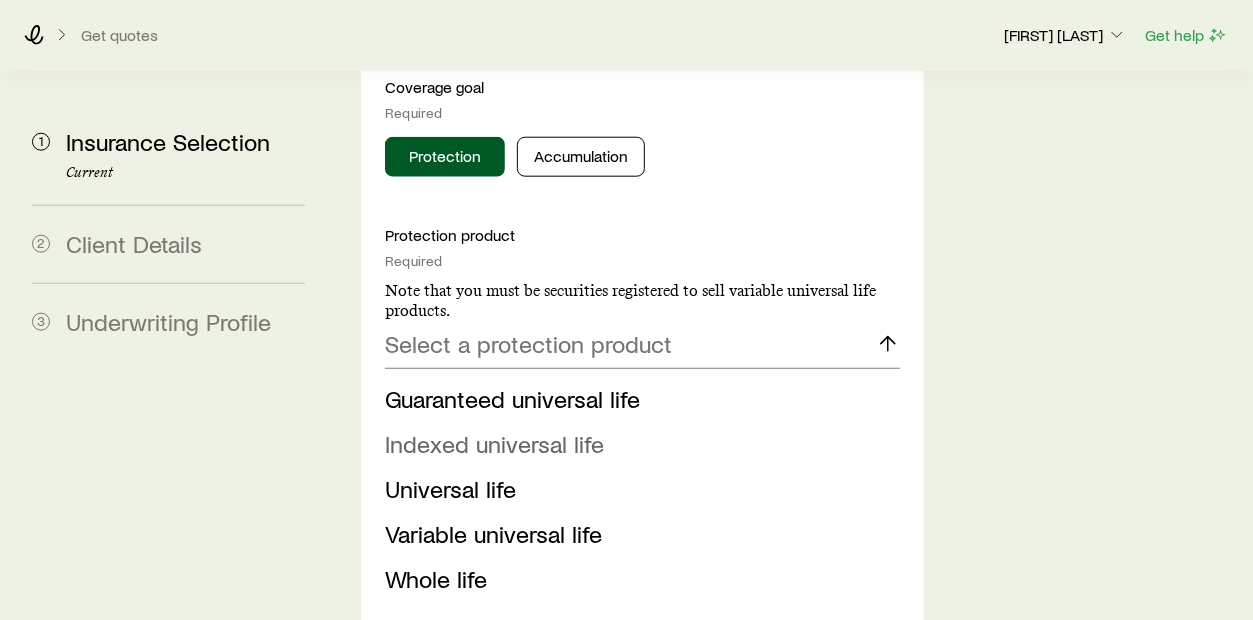 click on "Indexed universal life" at bounding box center (494, 443) 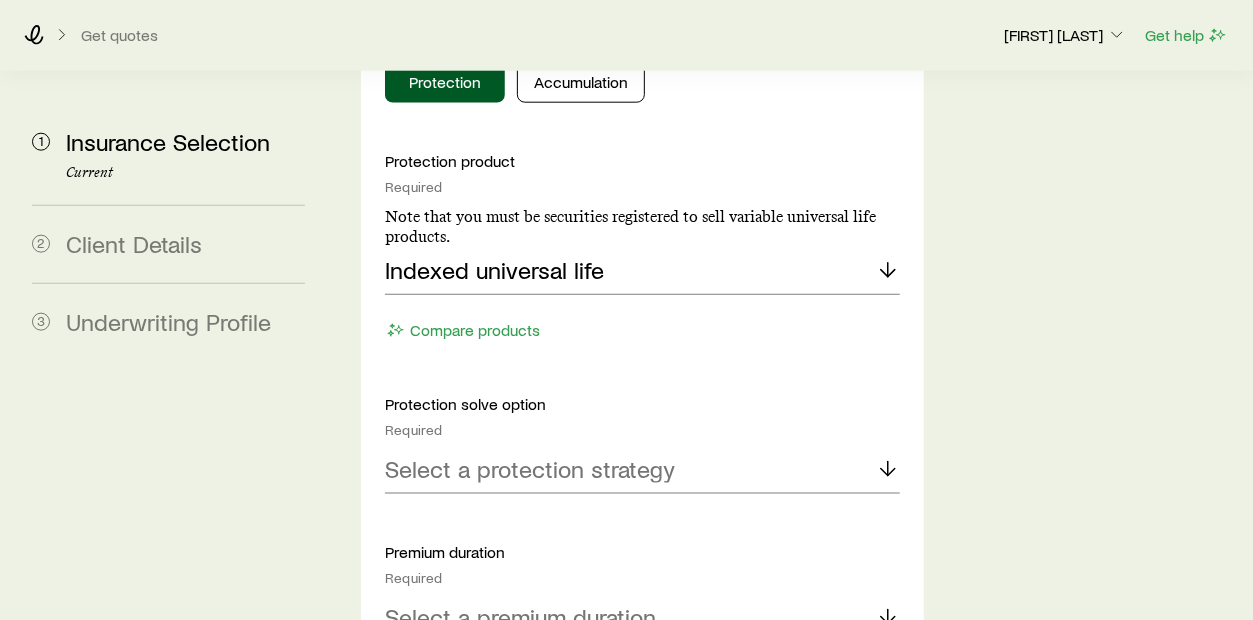 scroll, scrollTop: 1125, scrollLeft: 0, axis: vertical 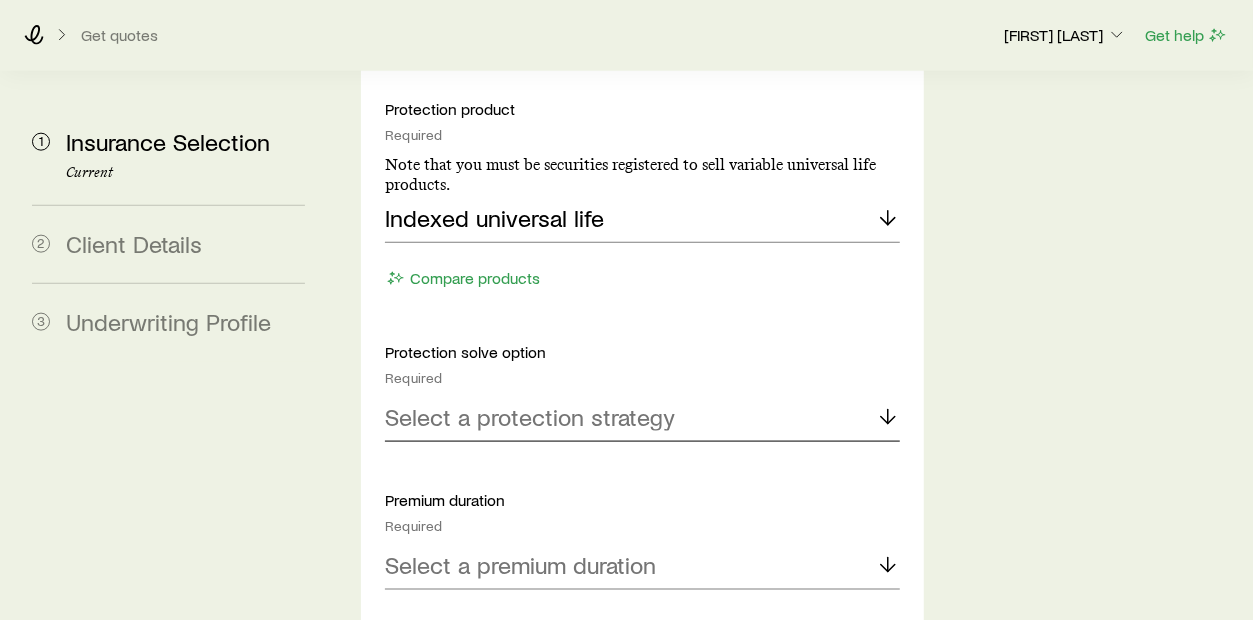 click 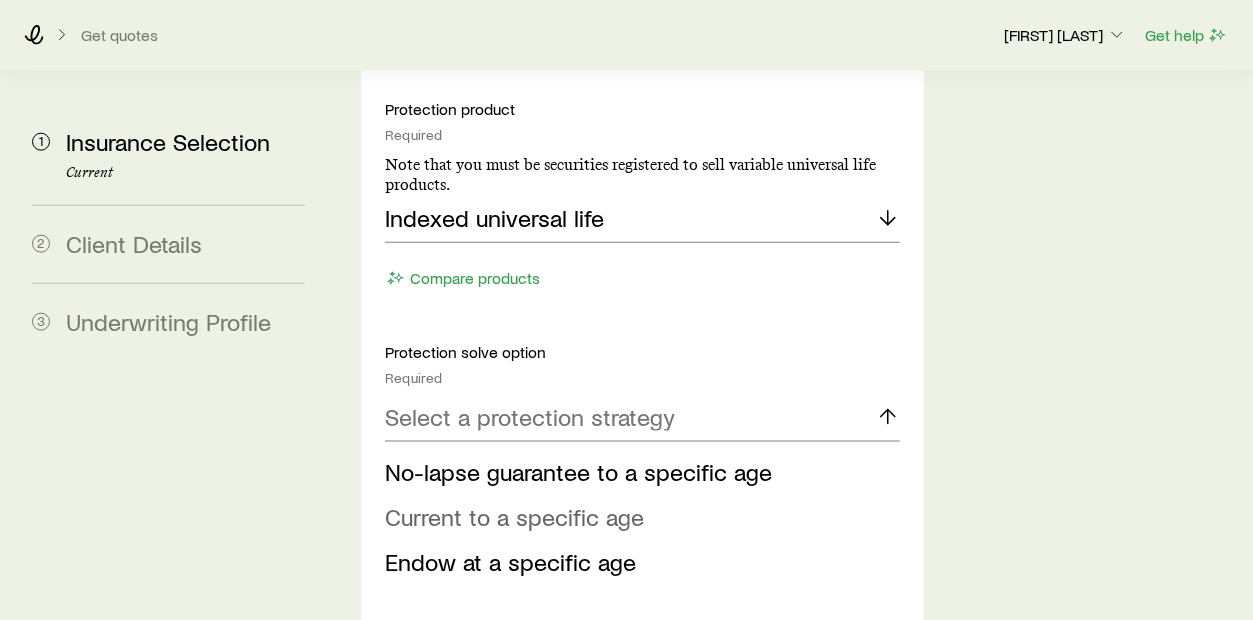 click on "Current to a specific age" at bounding box center (514, 516) 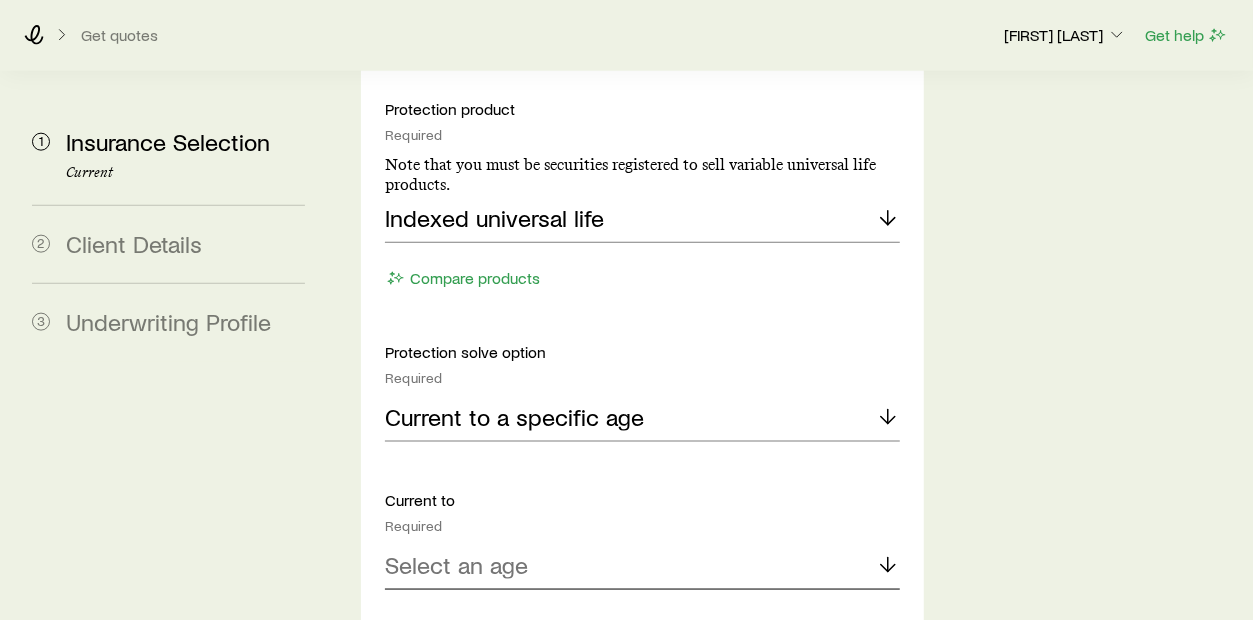 click 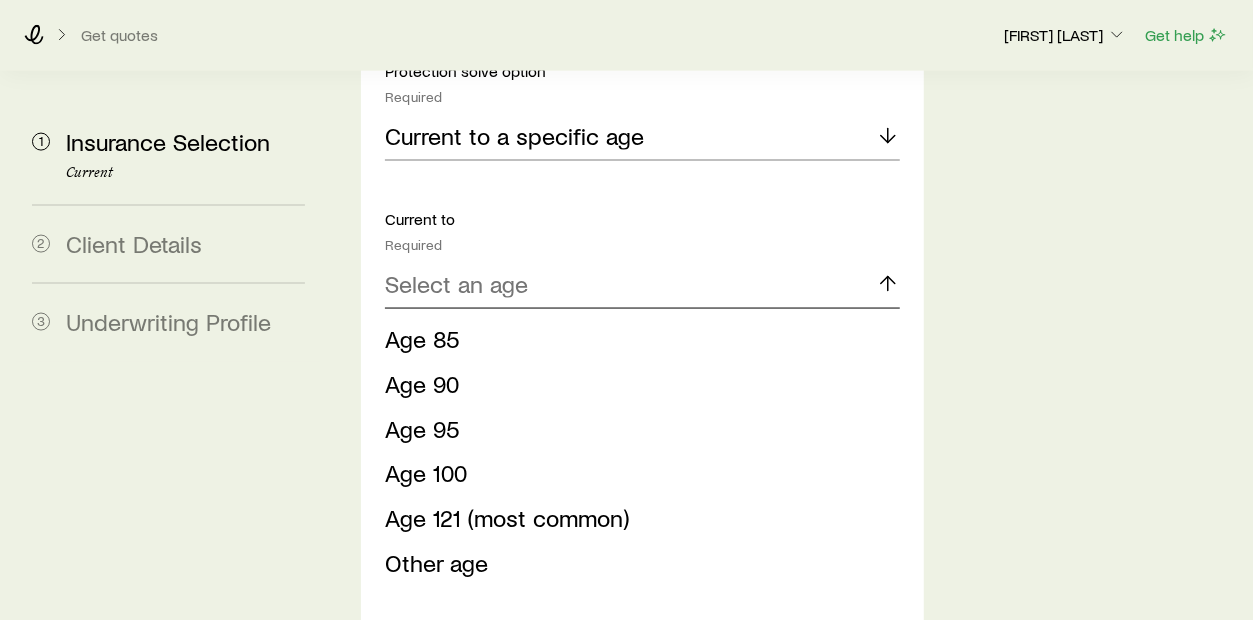 scroll, scrollTop: 1500, scrollLeft: 0, axis: vertical 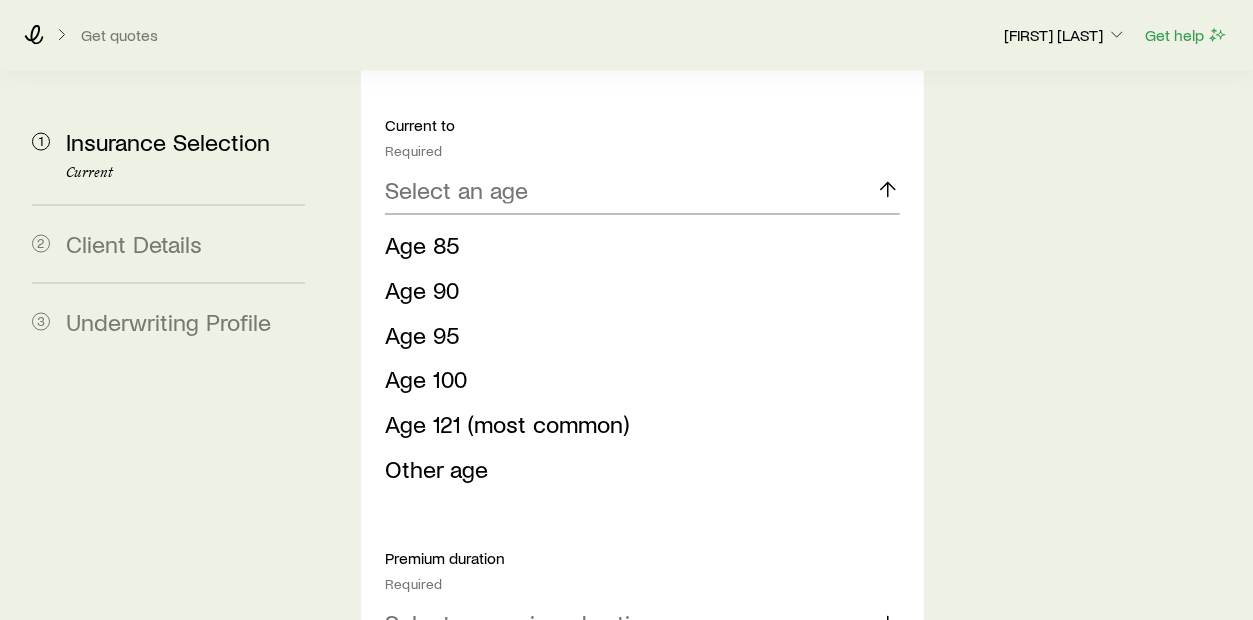 click on "Age 121 (most common)" at bounding box center [507, 424] 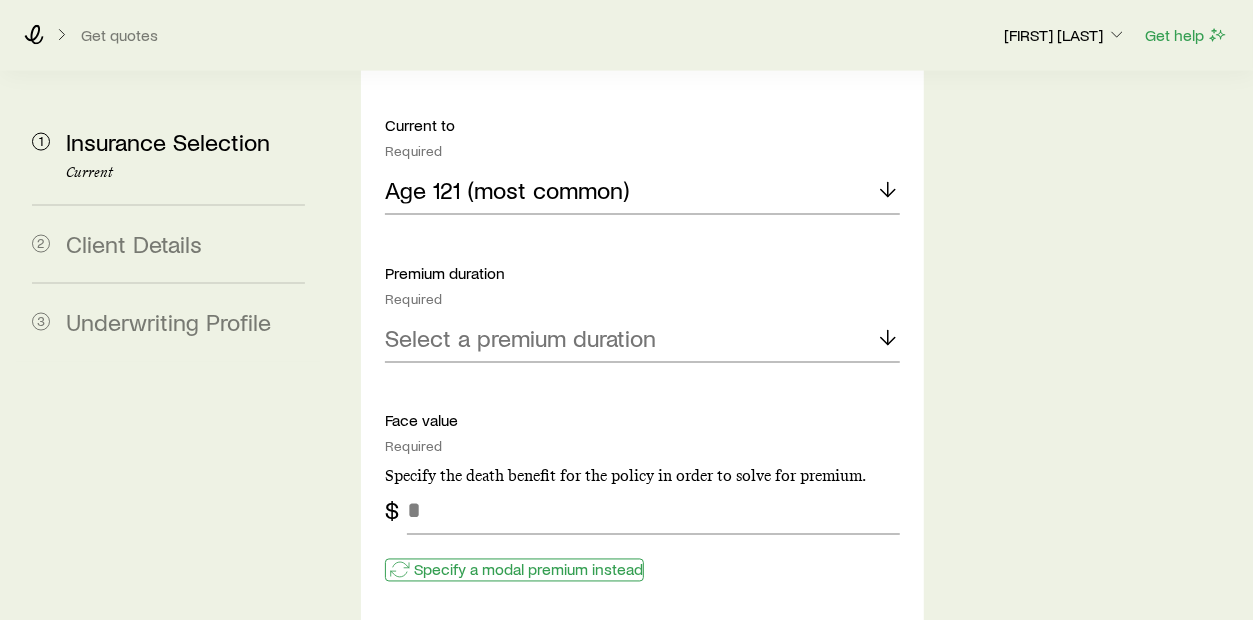 click on "Specify a modal premium instead" at bounding box center [528, 570] 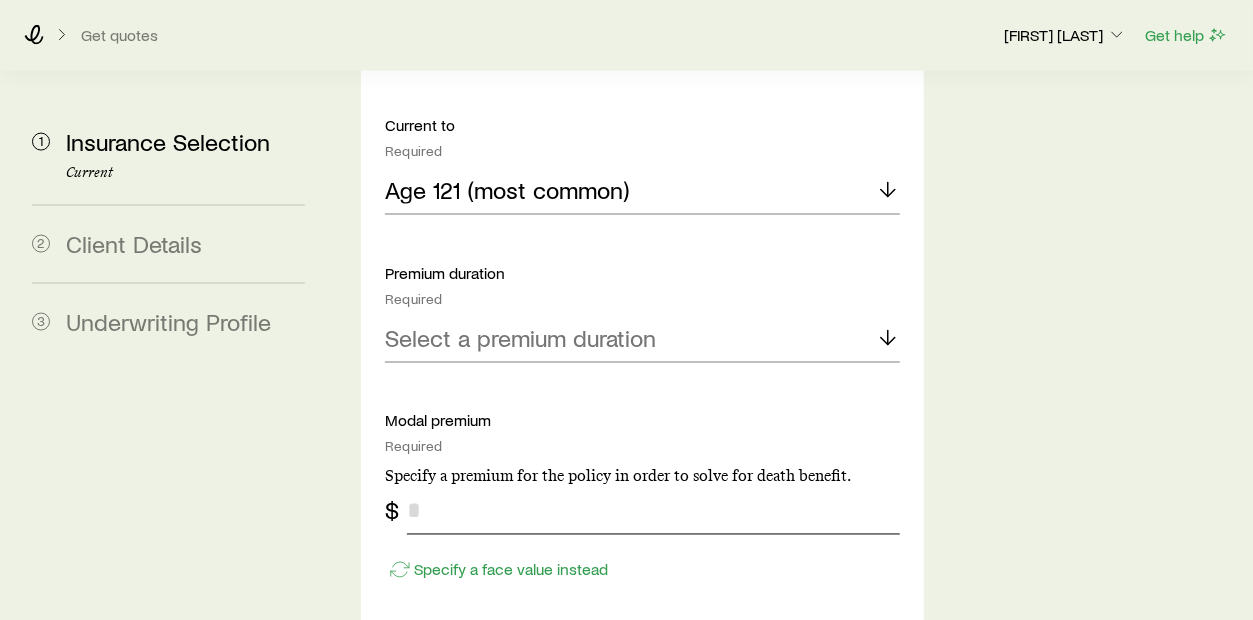 click at bounding box center (653, 511) 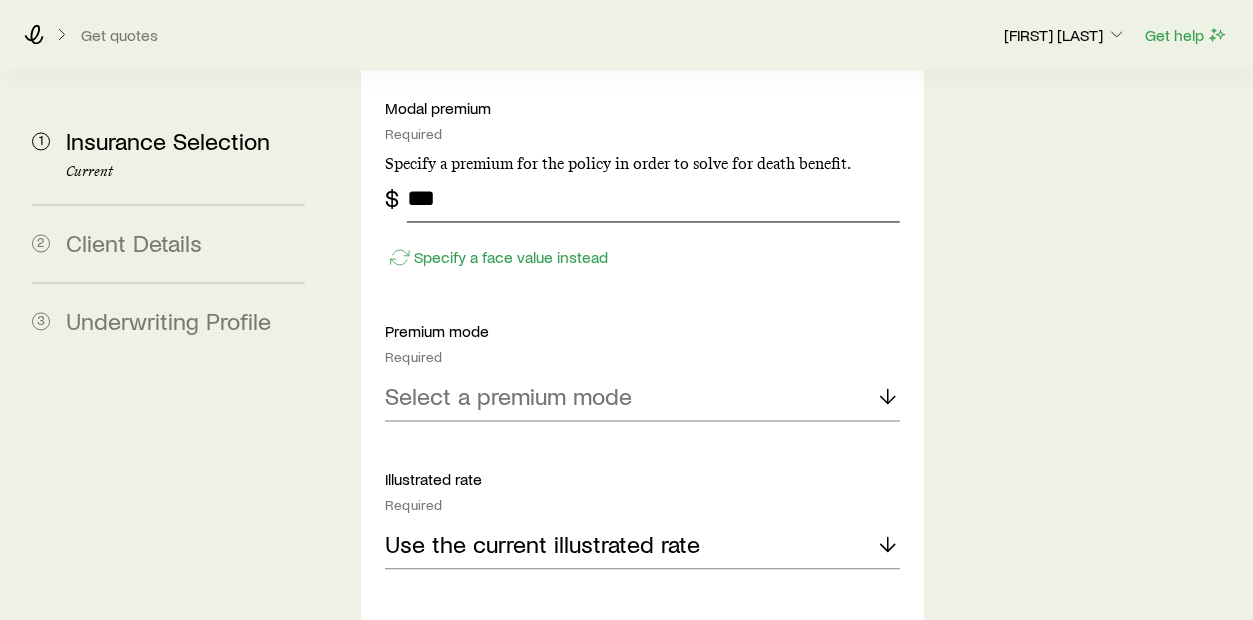 scroll, scrollTop: 1874, scrollLeft: 0, axis: vertical 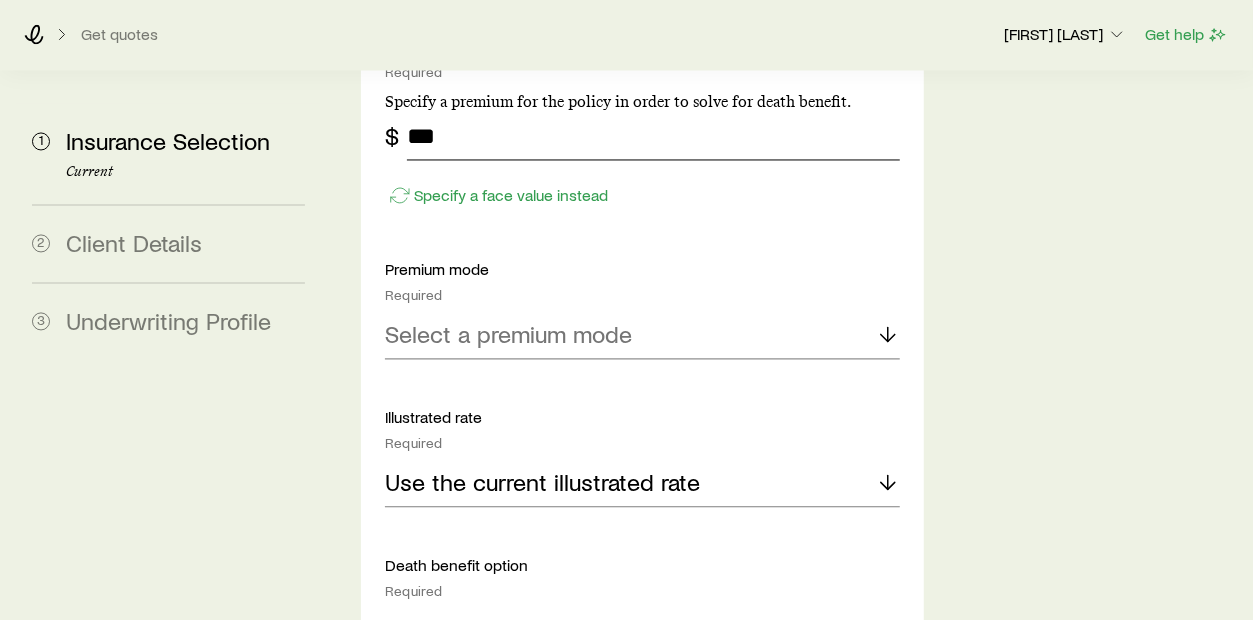type on "***" 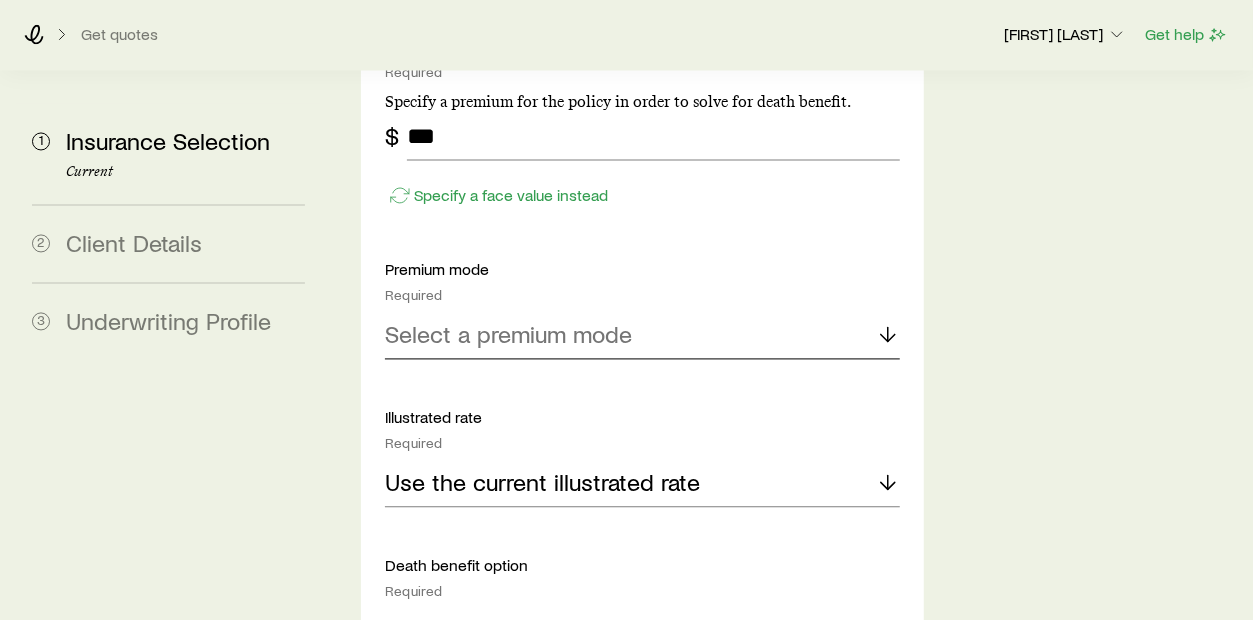 click 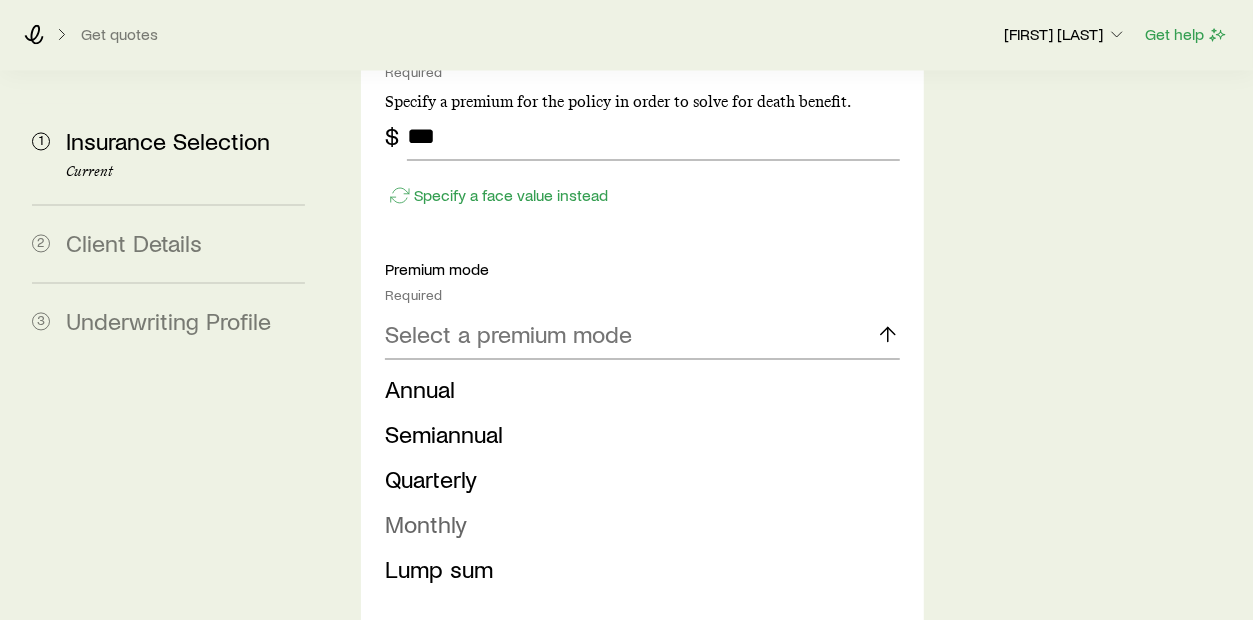 click on "Monthly" at bounding box center [426, 524] 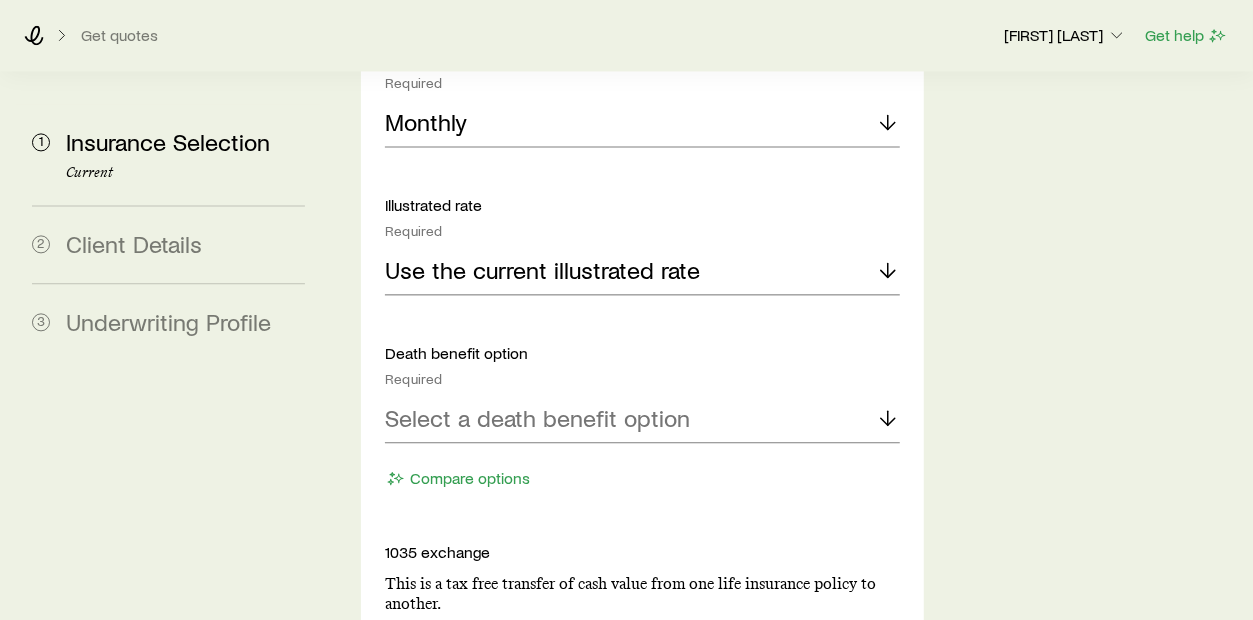 scroll, scrollTop: 2125, scrollLeft: 0, axis: vertical 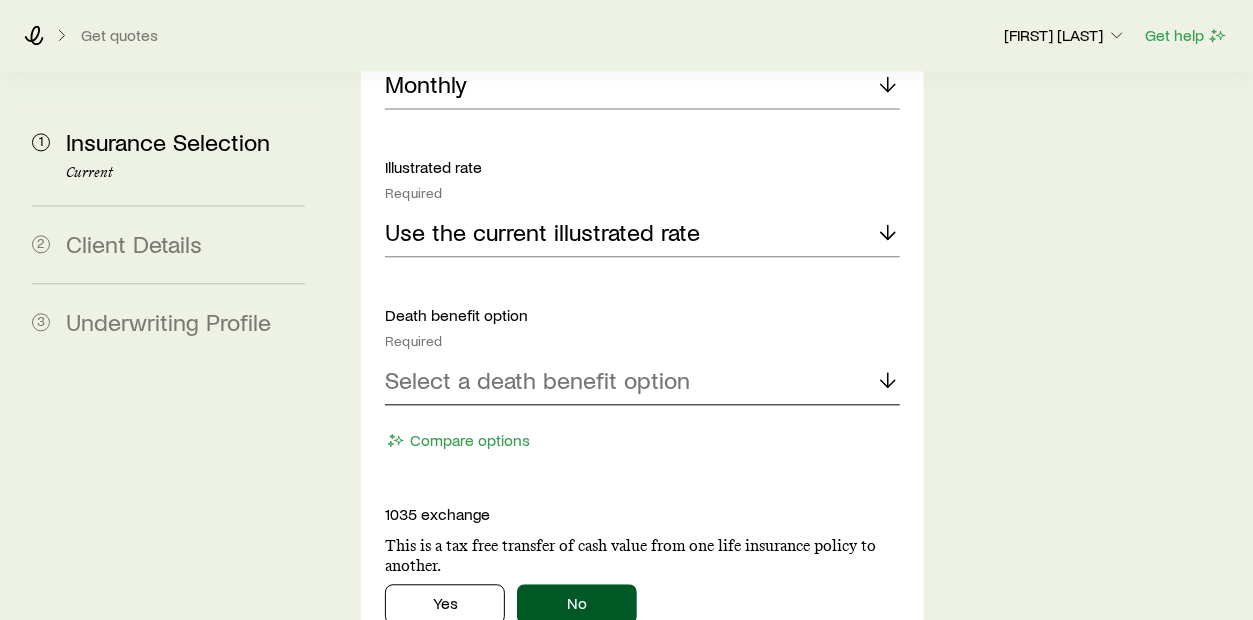 click 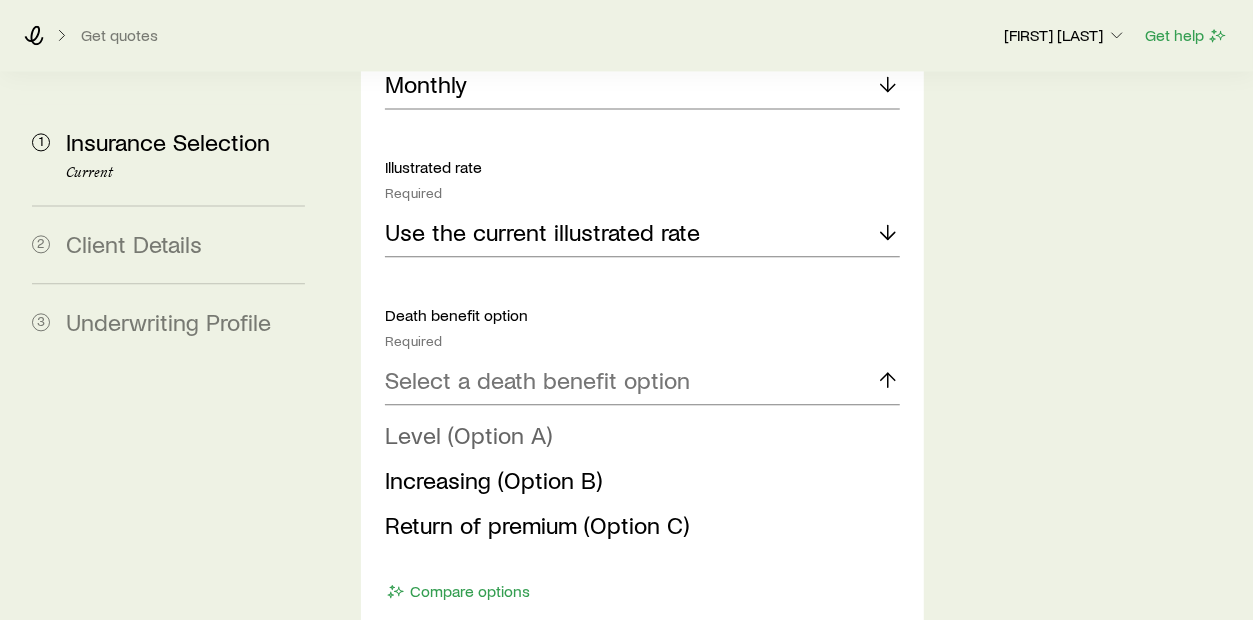 click on "Level (Option A)" at bounding box center (468, 434) 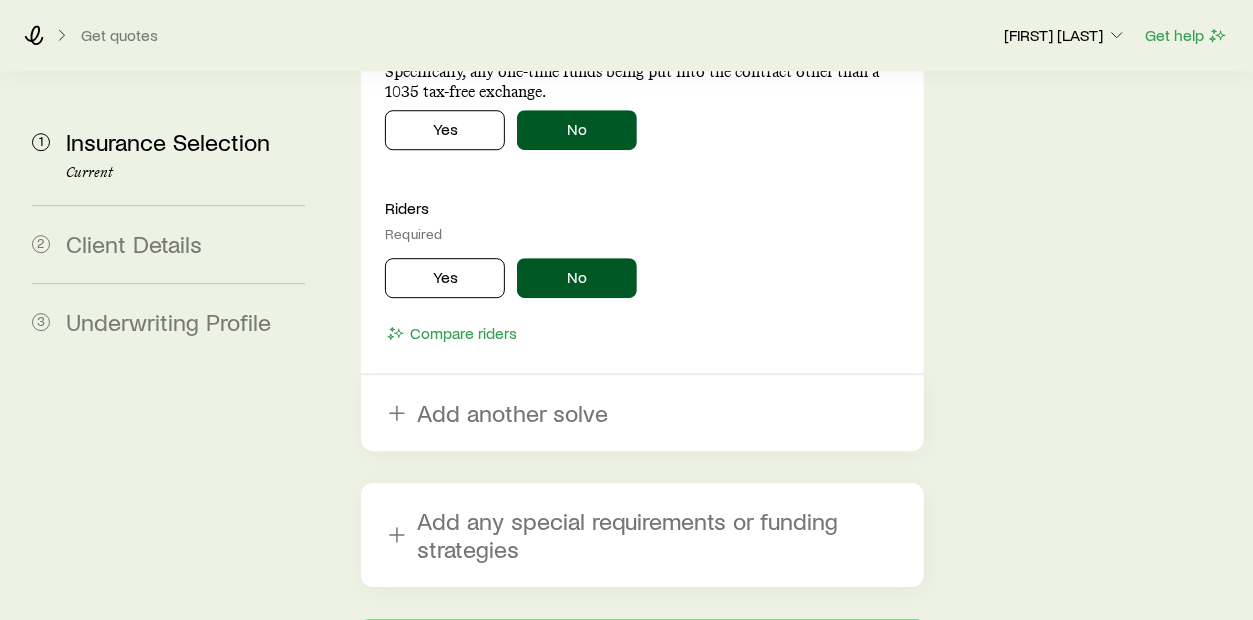scroll, scrollTop: 2866, scrollLeft: 0, axis: vertical 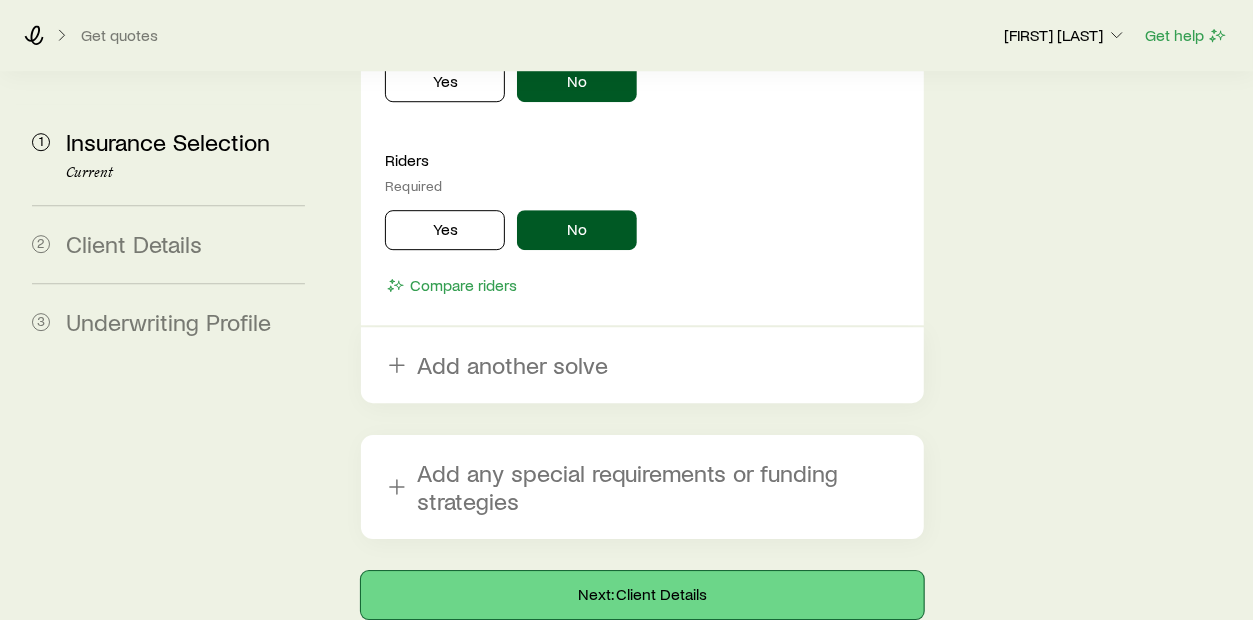 click on "Next: Client Details" at bounding box center [642, 595] 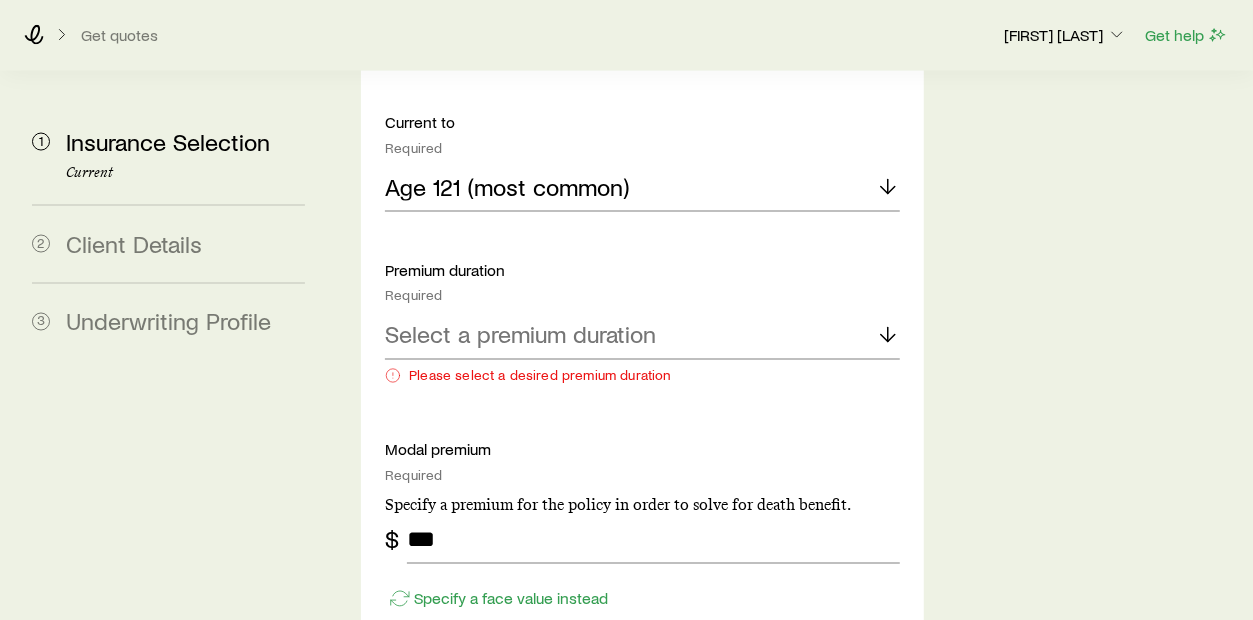 scroll, scrollTop: 1624, scrollLeft: 0, axis: vertical 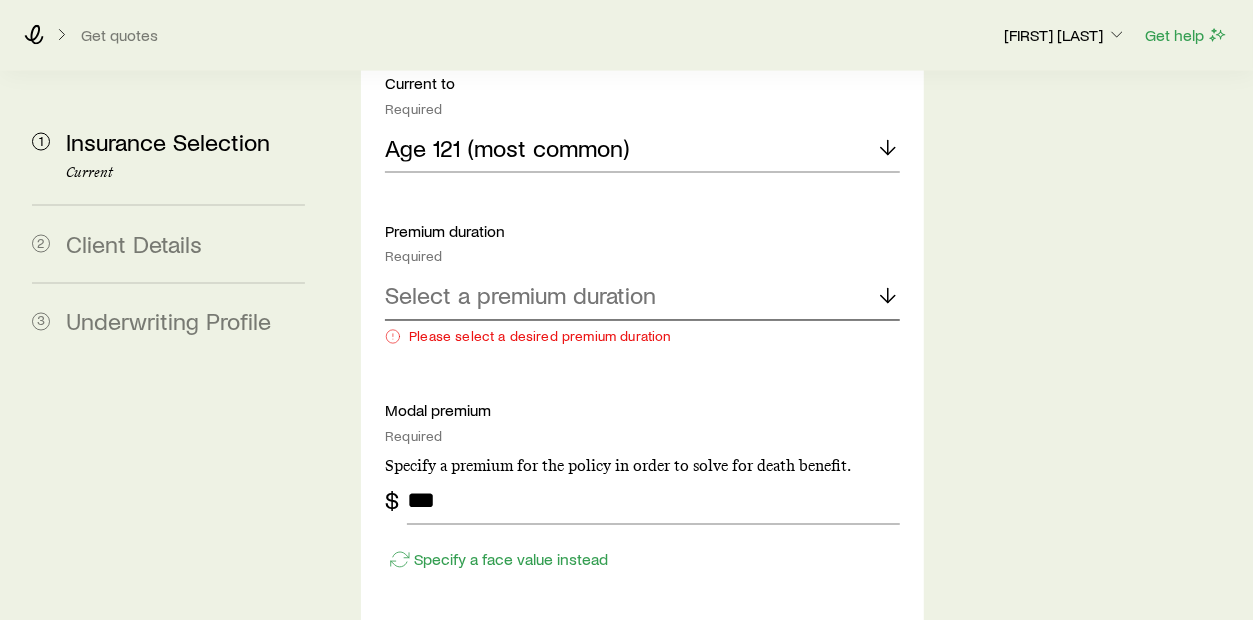 click 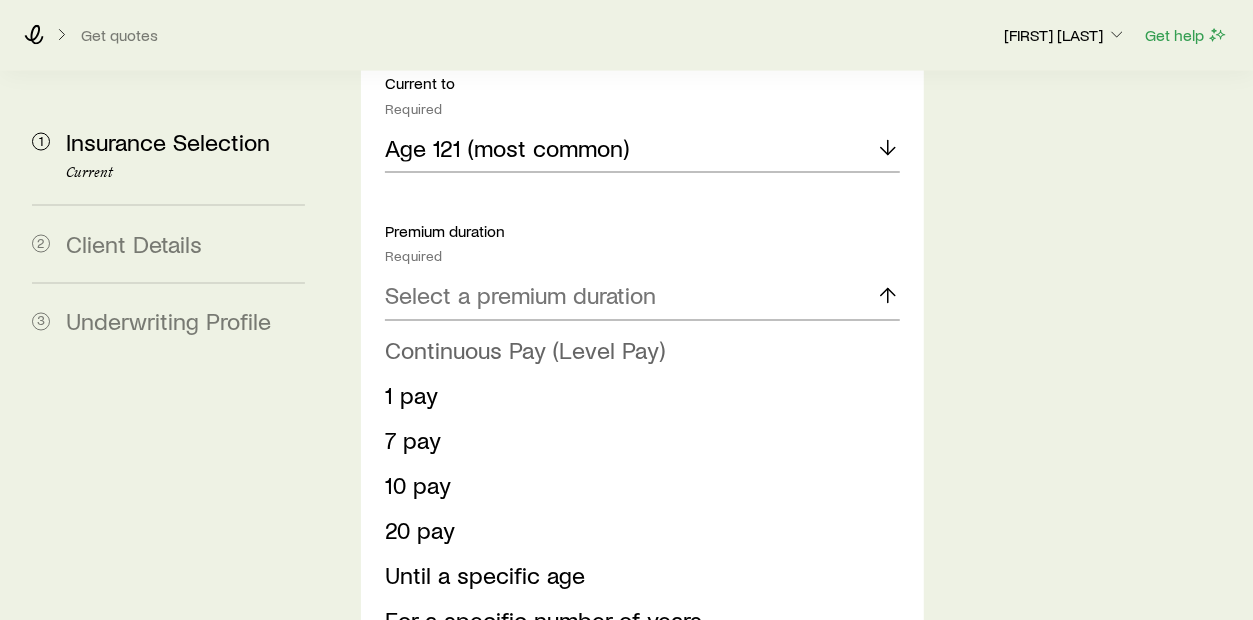 click on "Continuous Pay (Level Pay)" at bounding box center [525, 350] 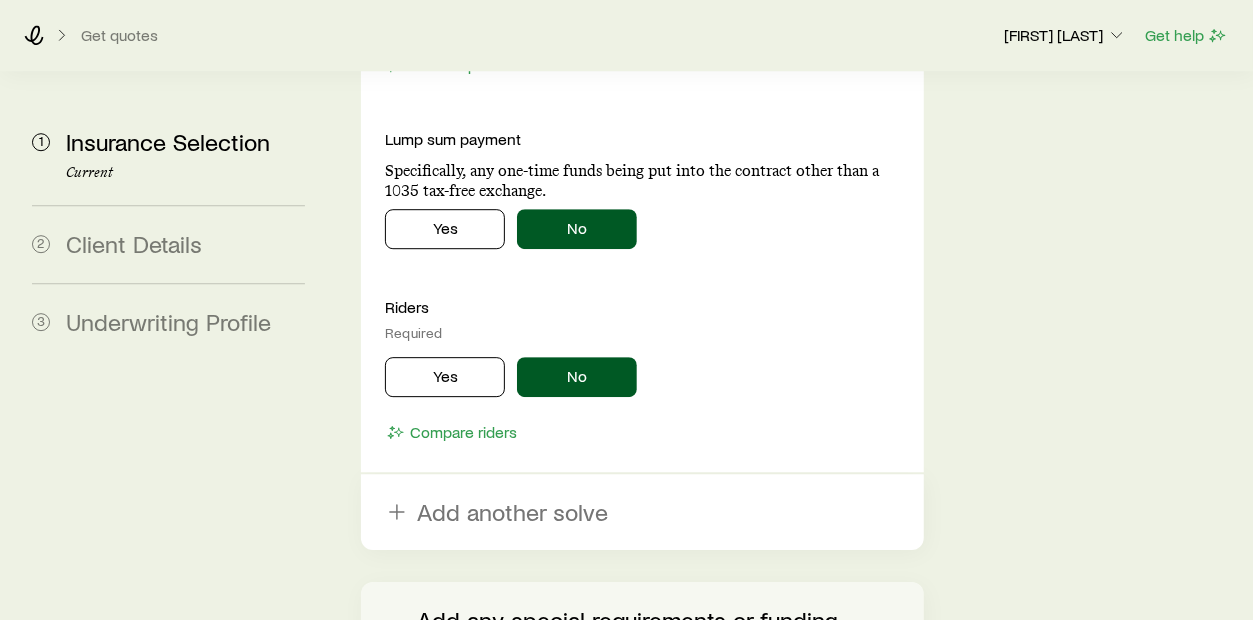 scroll, scrollTop: 2875, scrollLeft: 0, axis: vertical 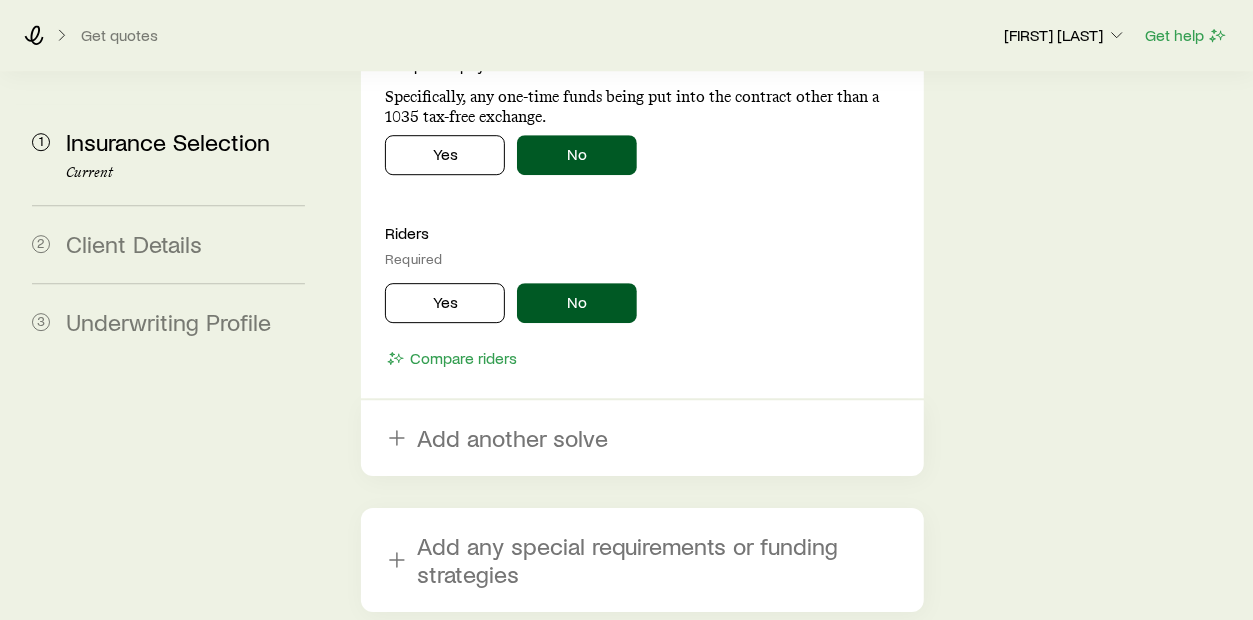 click on "Next: Client Details" at bounding box center [642, 668] 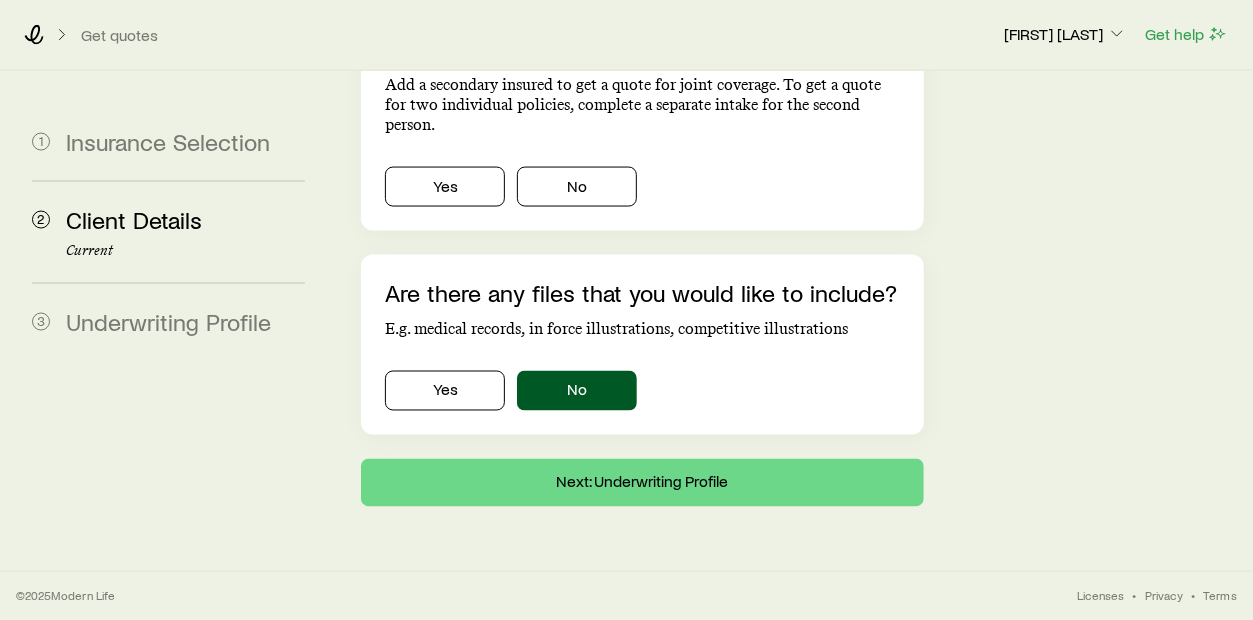 scroll, scrollTop: 0, scrollLeft: 0, axis: both 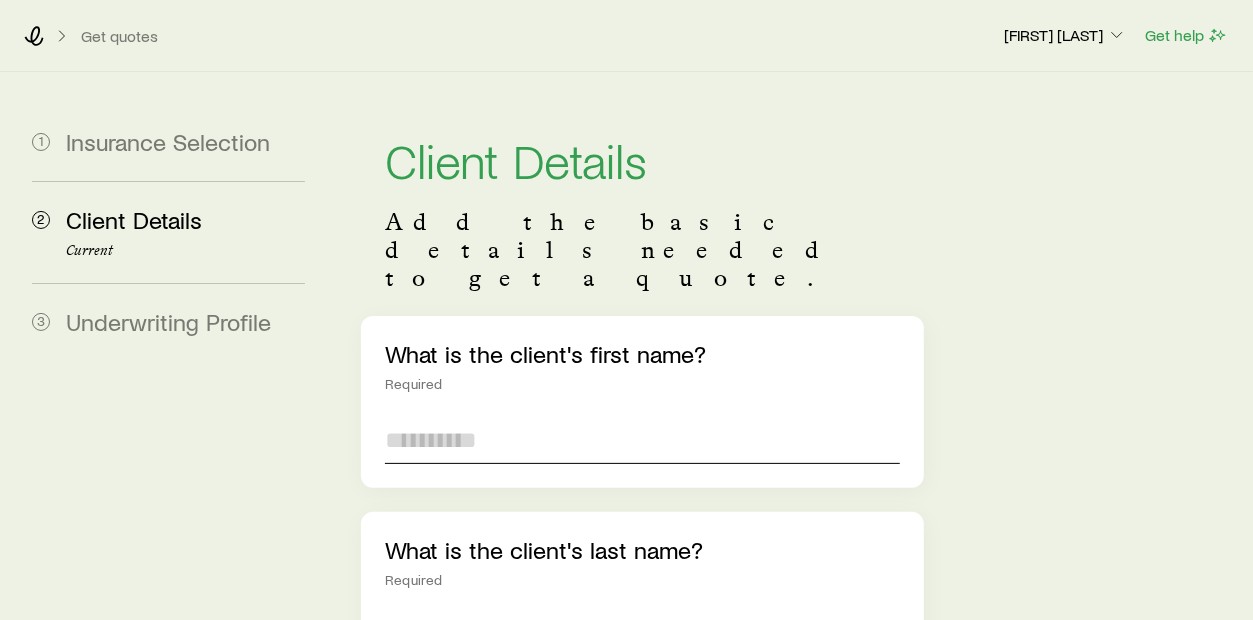 click at bounding box center (642, 440) 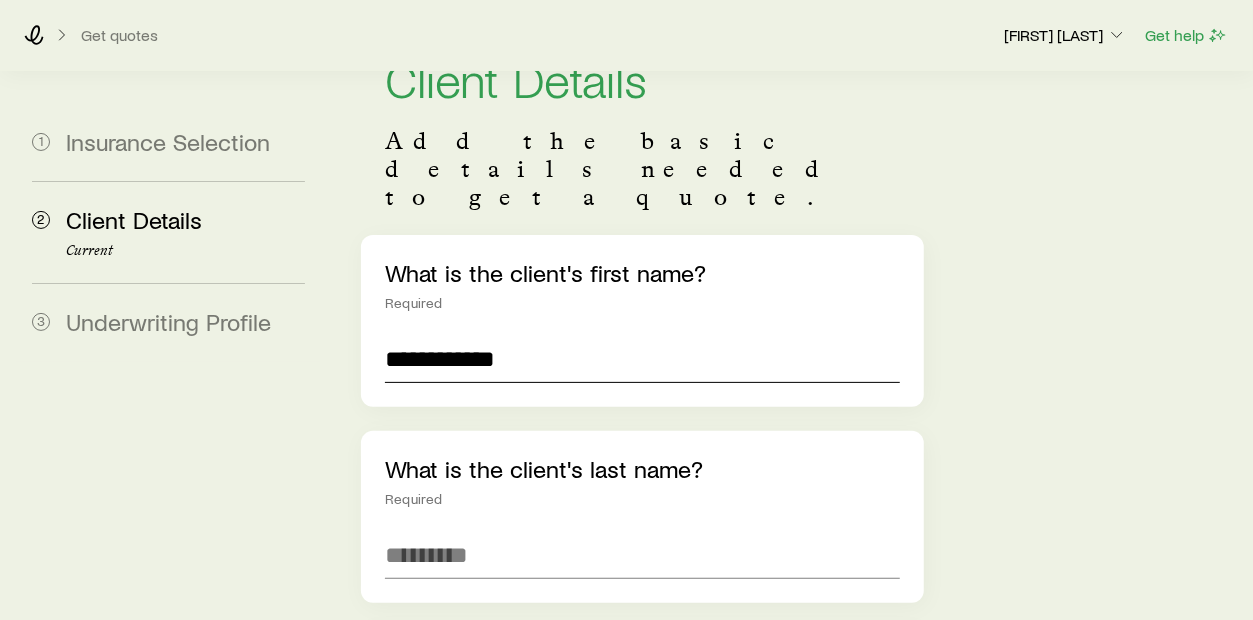 scroll, scrollTop: 0, scrollLeft: 0, axis: both 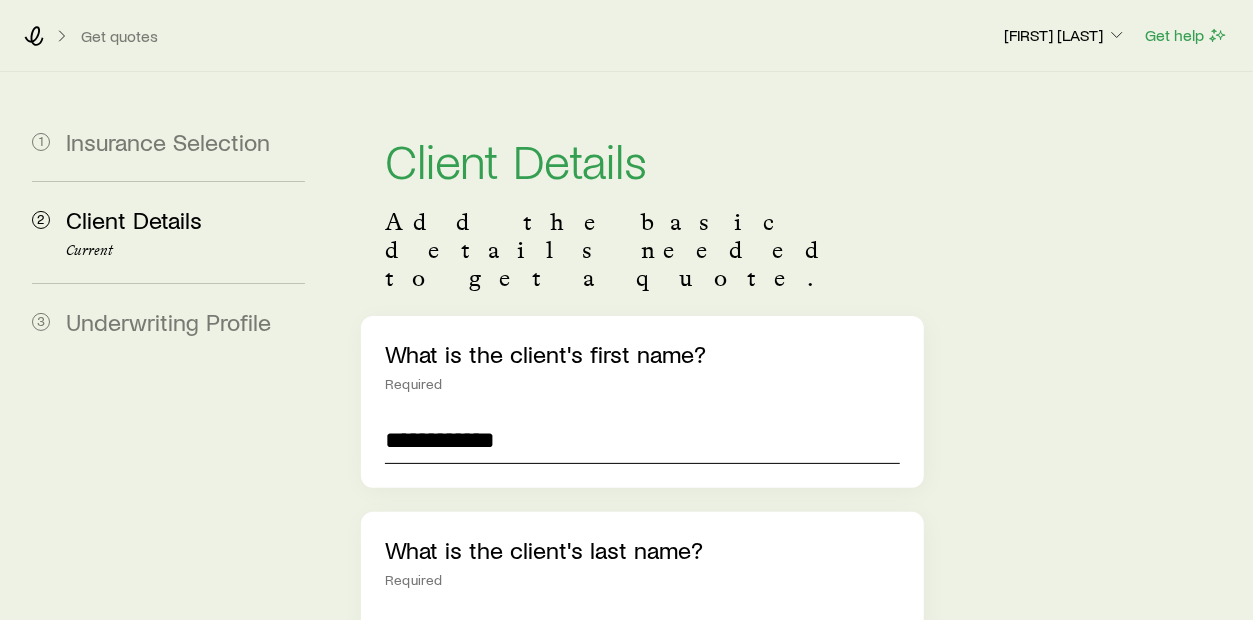 drag, startPoint x: 460, startPoint y: 382, endPoint x: 703, endPoint y: 412, distance: 244.84485 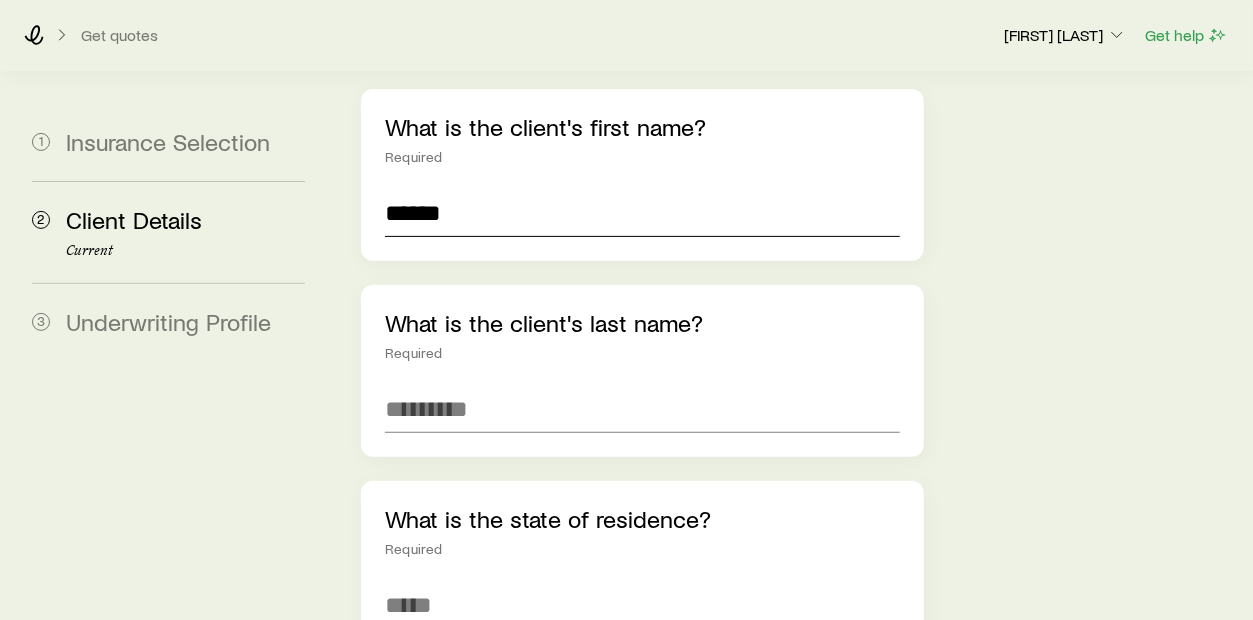 scroll, scrollTop: 249, scrollLeft: 0, axis: vertical 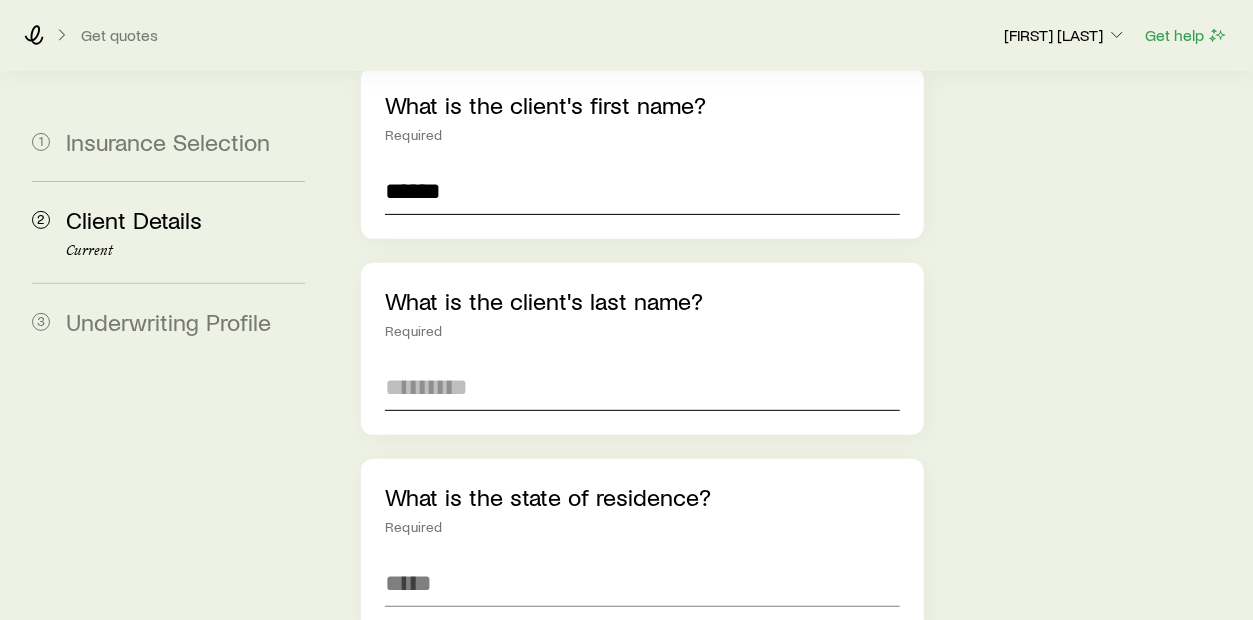 type on "*****" 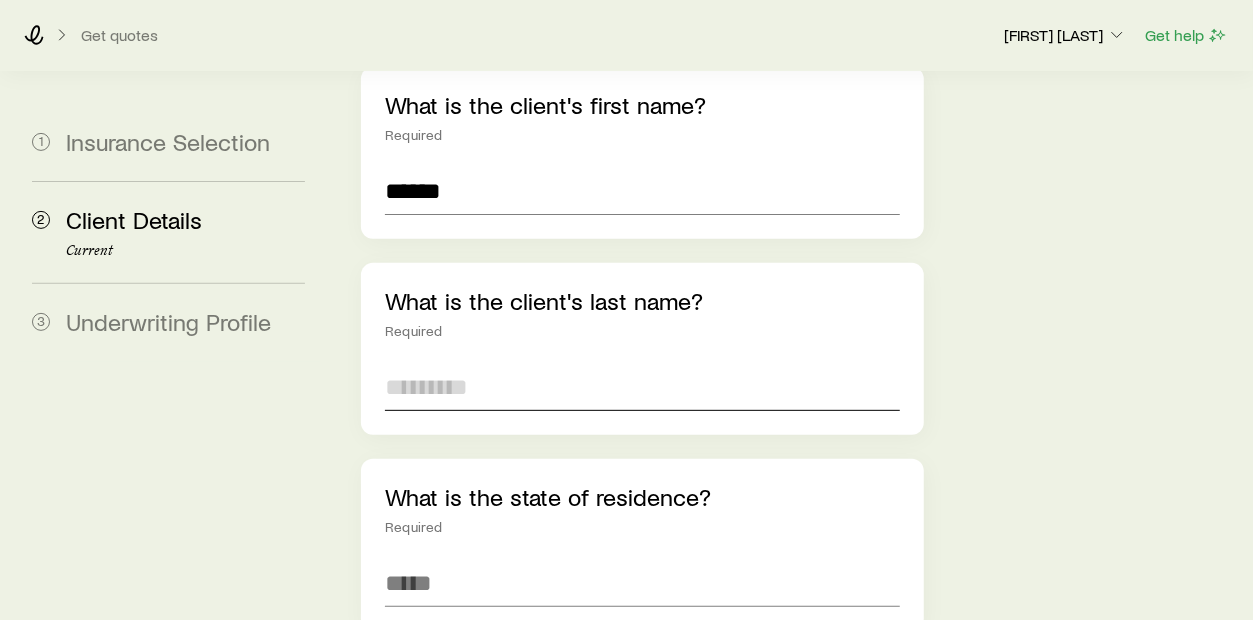 click at bounding box center [642, 387] 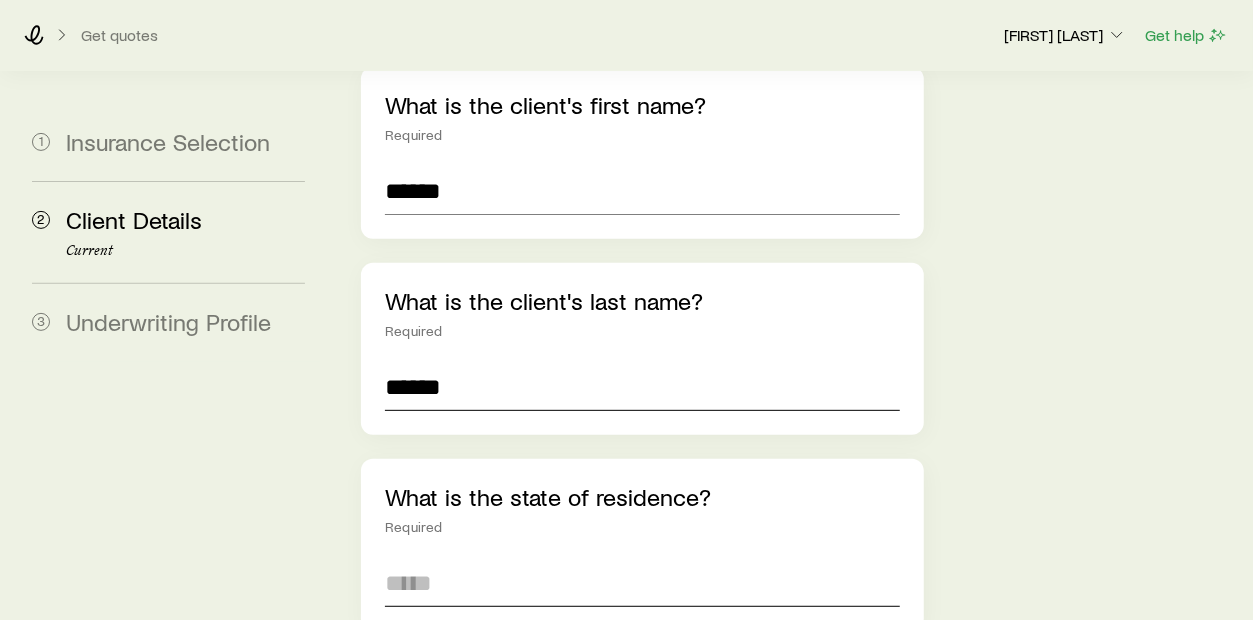 type on "******" 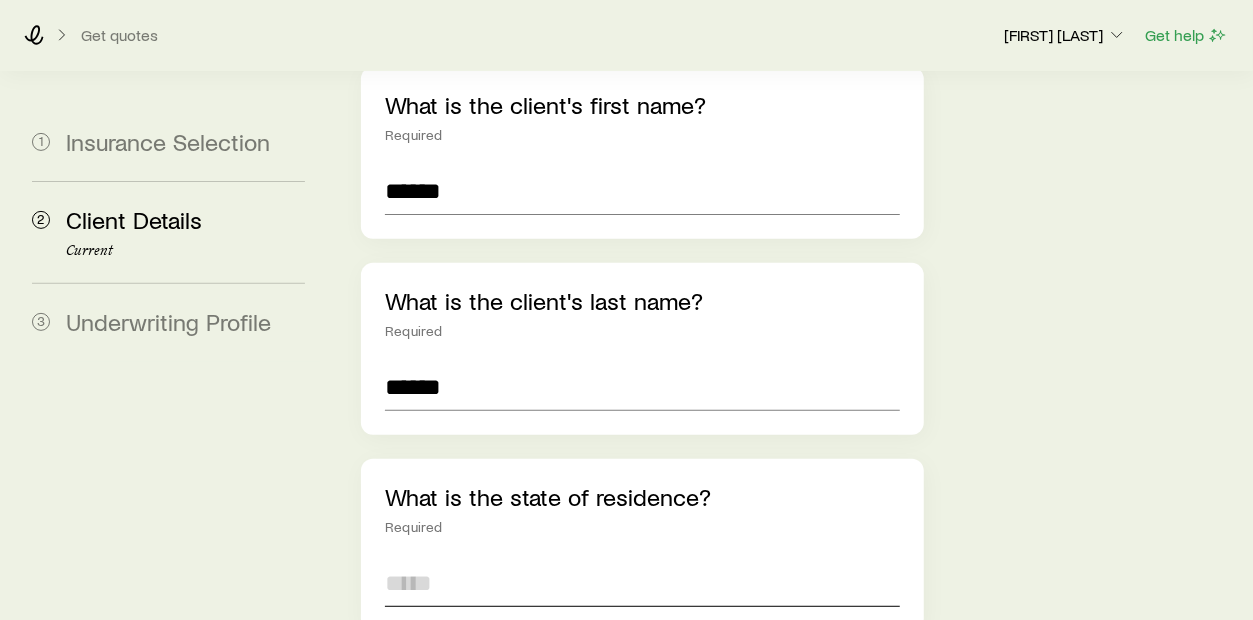 click at bounding box center (642, 583) 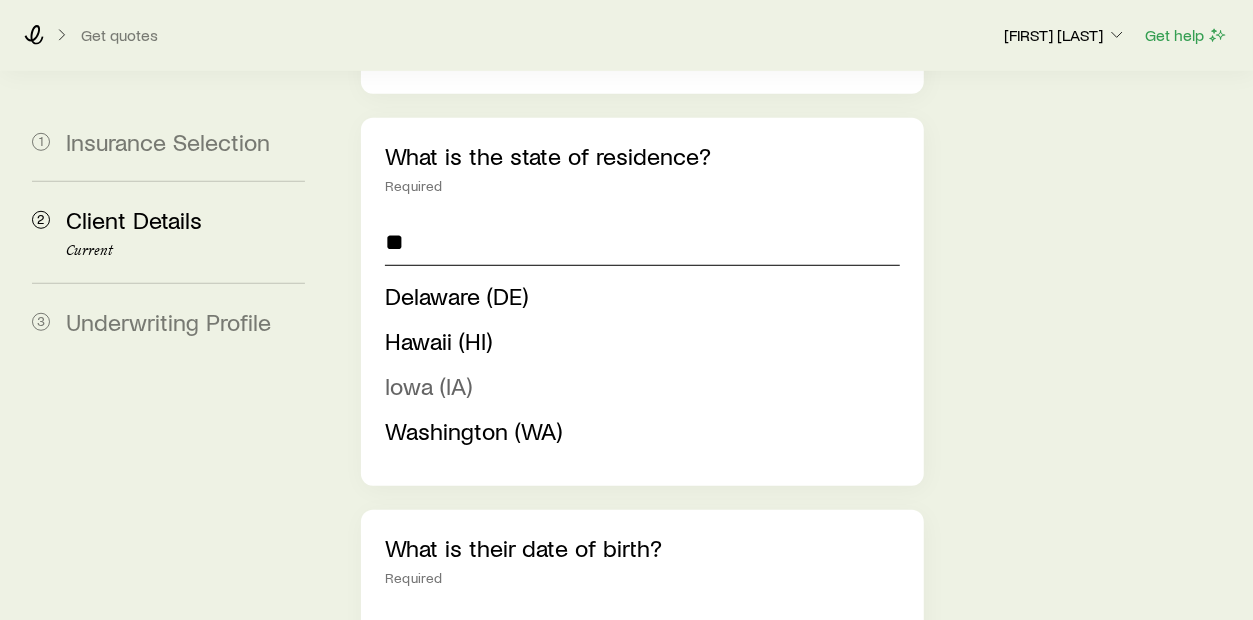 scroll, scrollTop: 625, scrollLeft: 0, axis: vertical 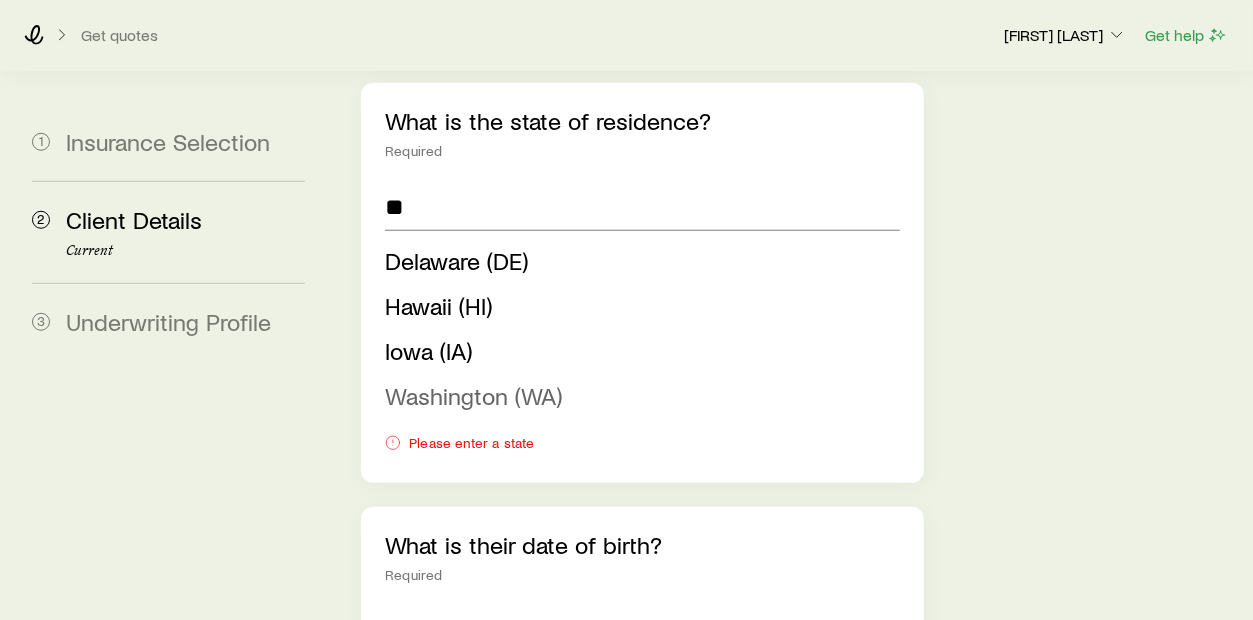 click on "Washington (WA)" at bounding box center [473, 395] 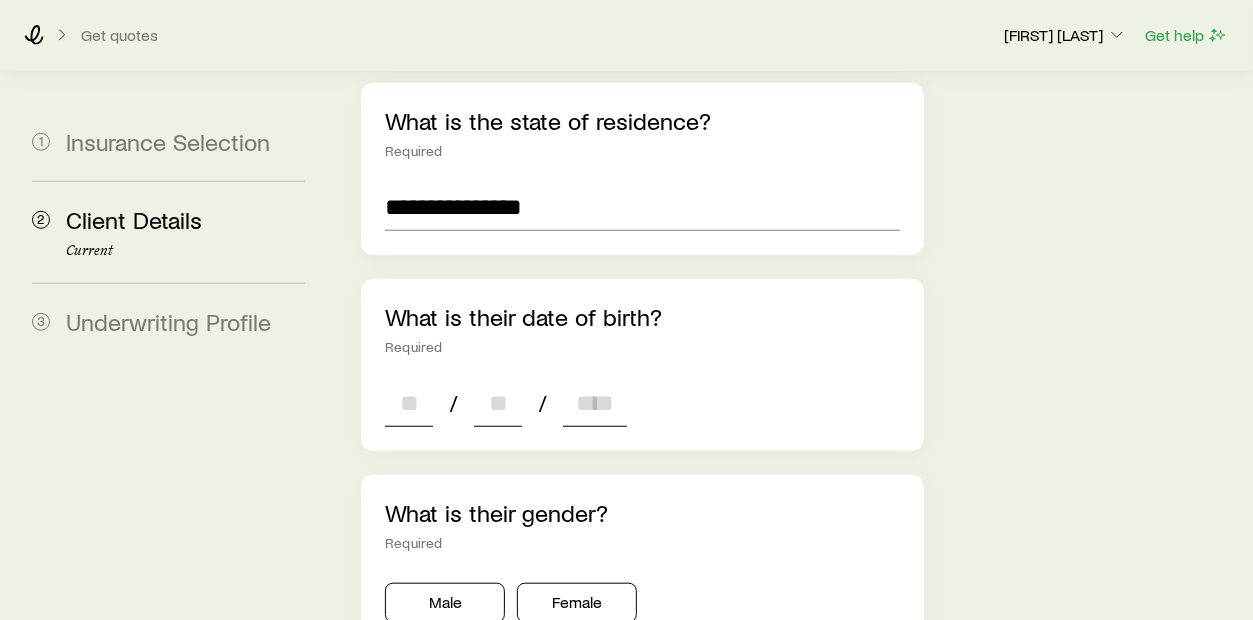 click at bounding box center (409, 403) 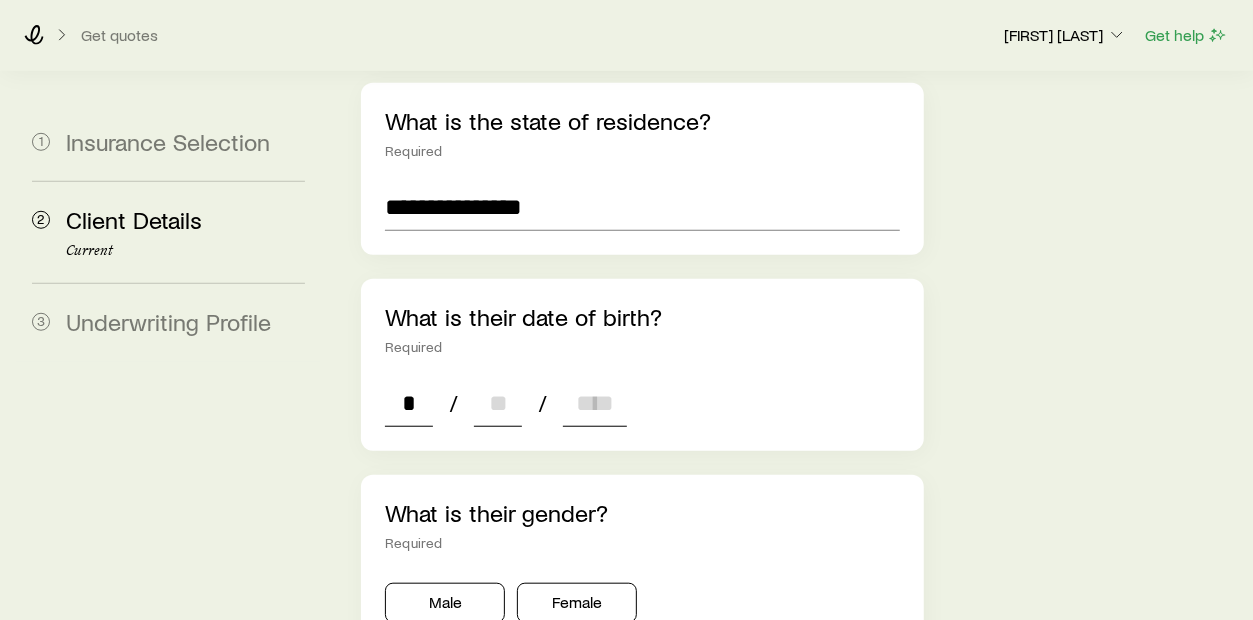 type on "**" 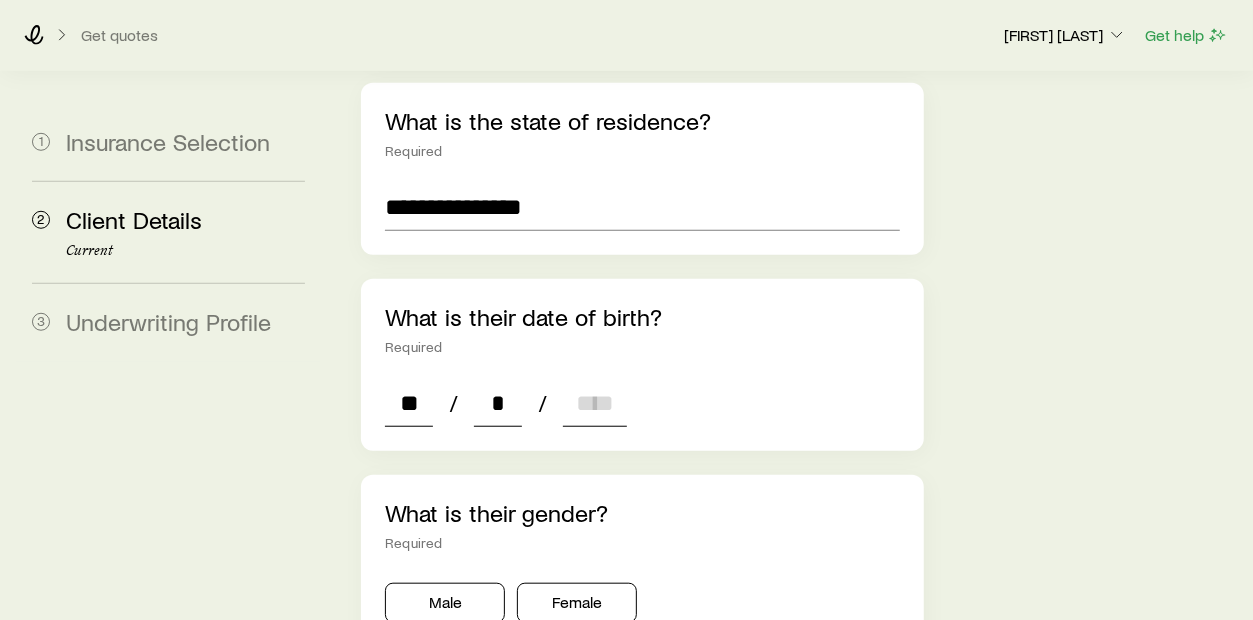 type on "**" 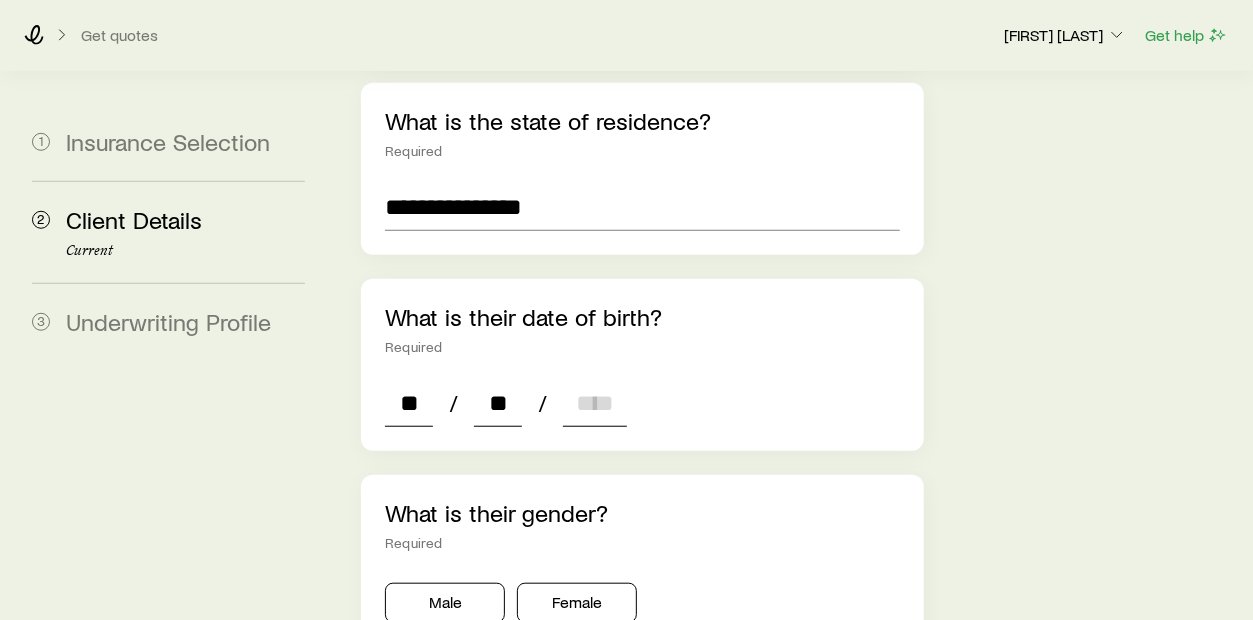 click at bounding box center [595, 403] 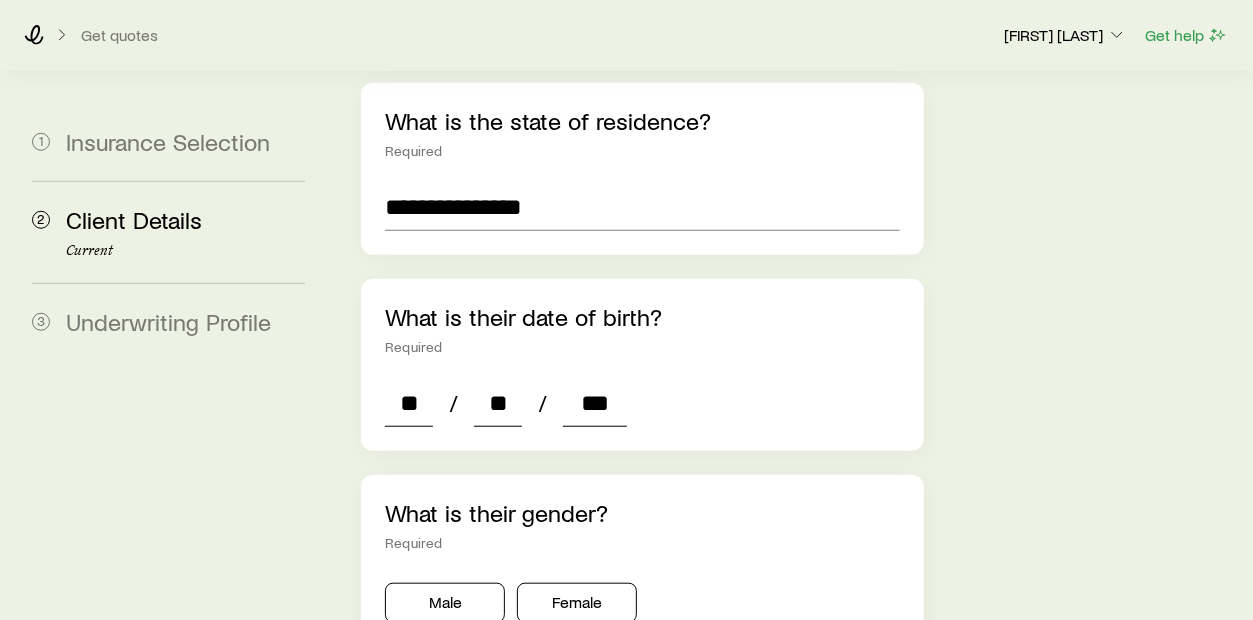 type on "****" 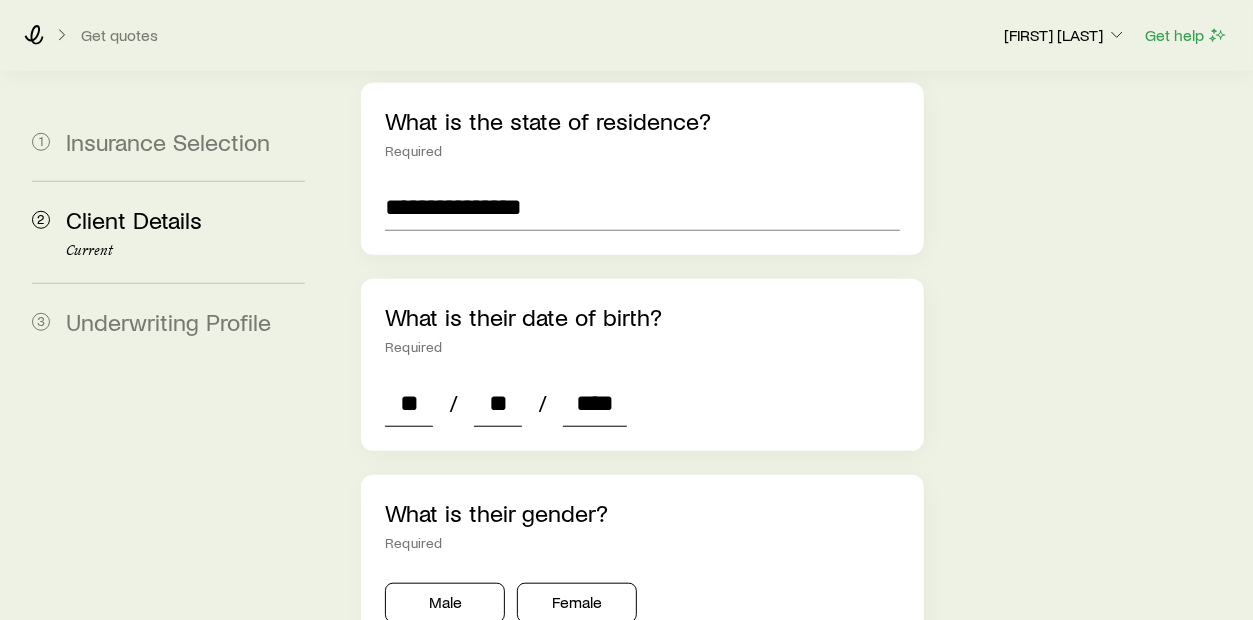 type on "*" 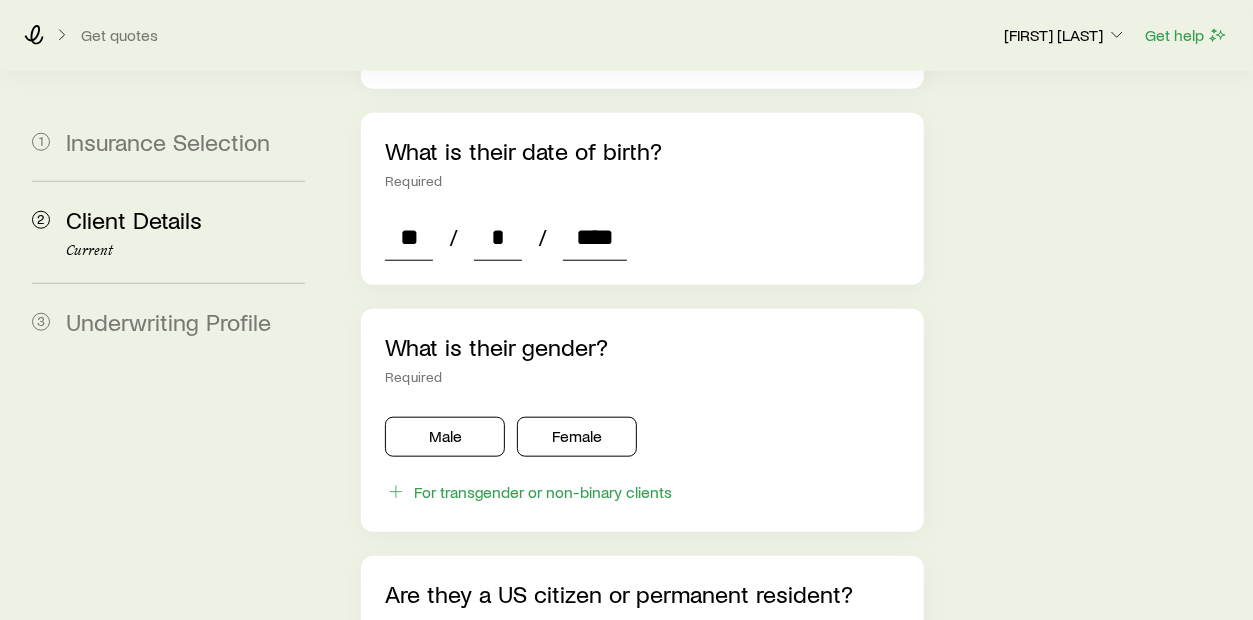 scroll, scrollTop: 874, scrollLeft: 0, axis: vertical 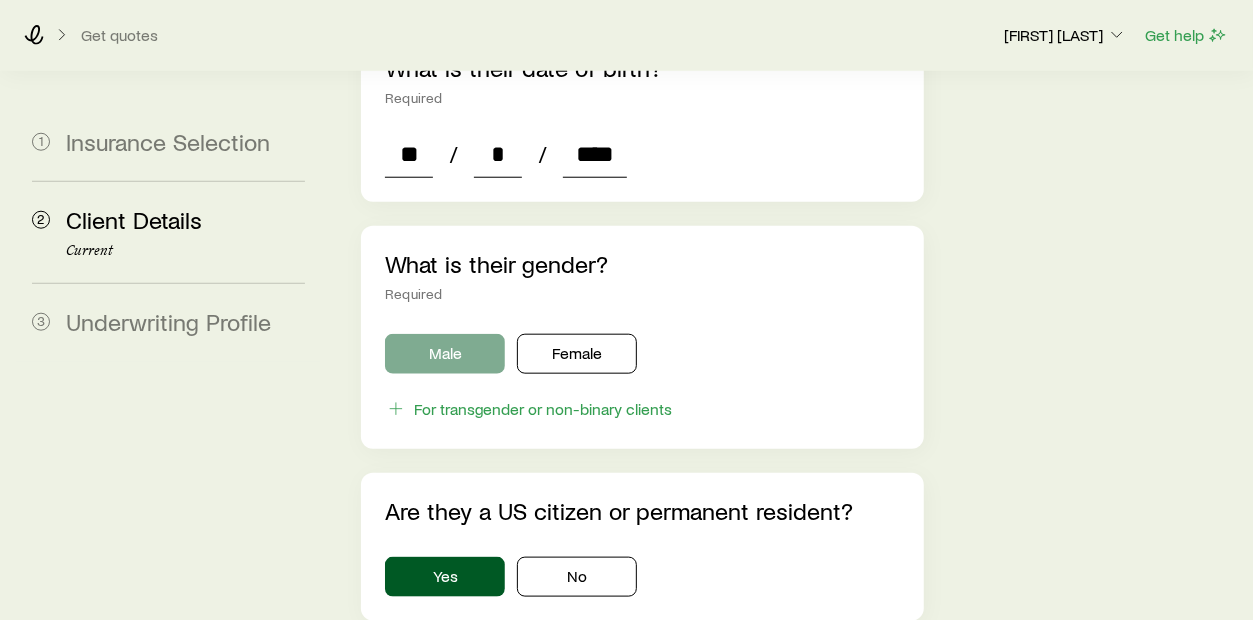type on "****" 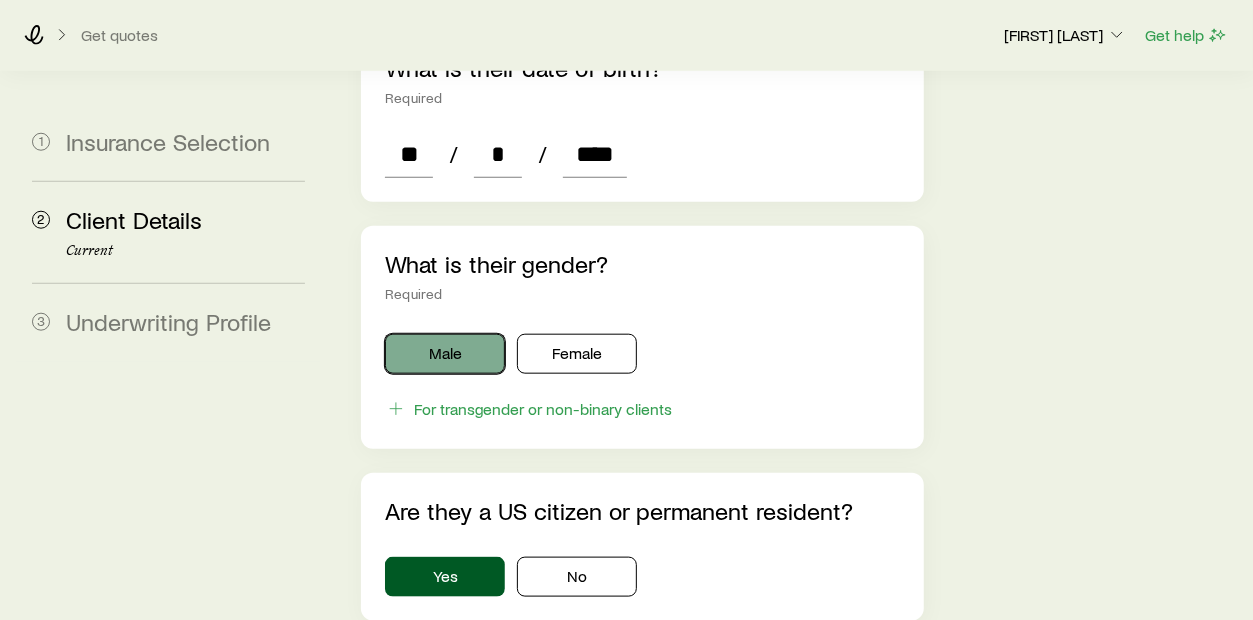 click on "Male" at bounding box center [445, 354] 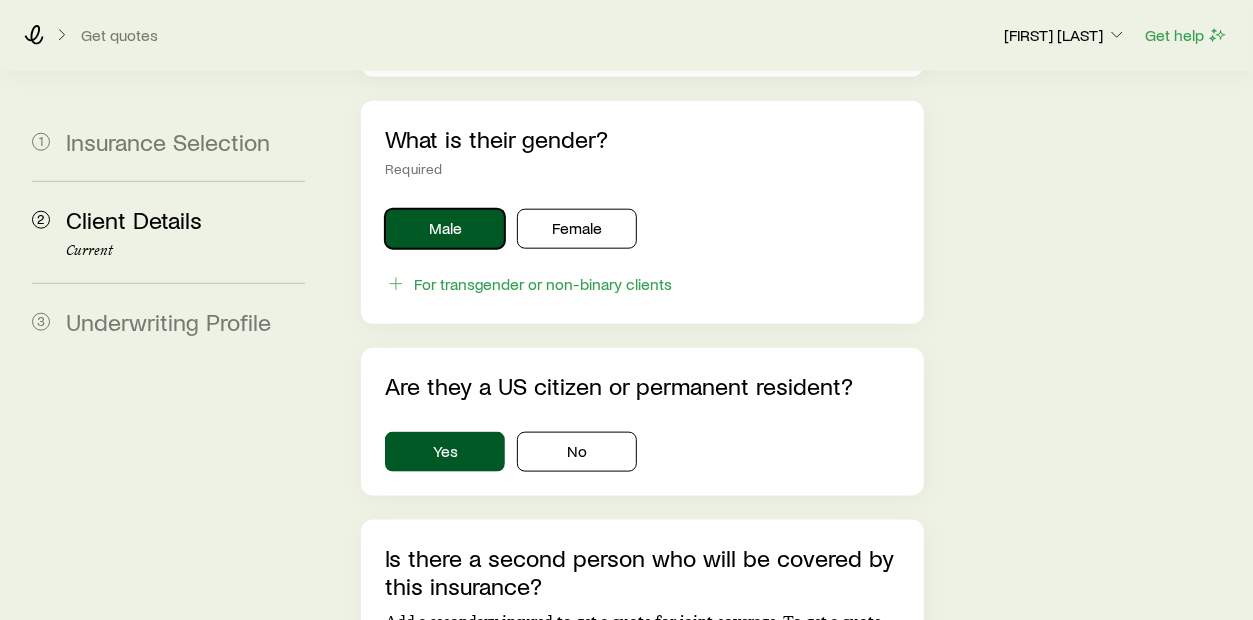 scroll, scrollTop: 874, scrollLeft: 0, axis: vertical 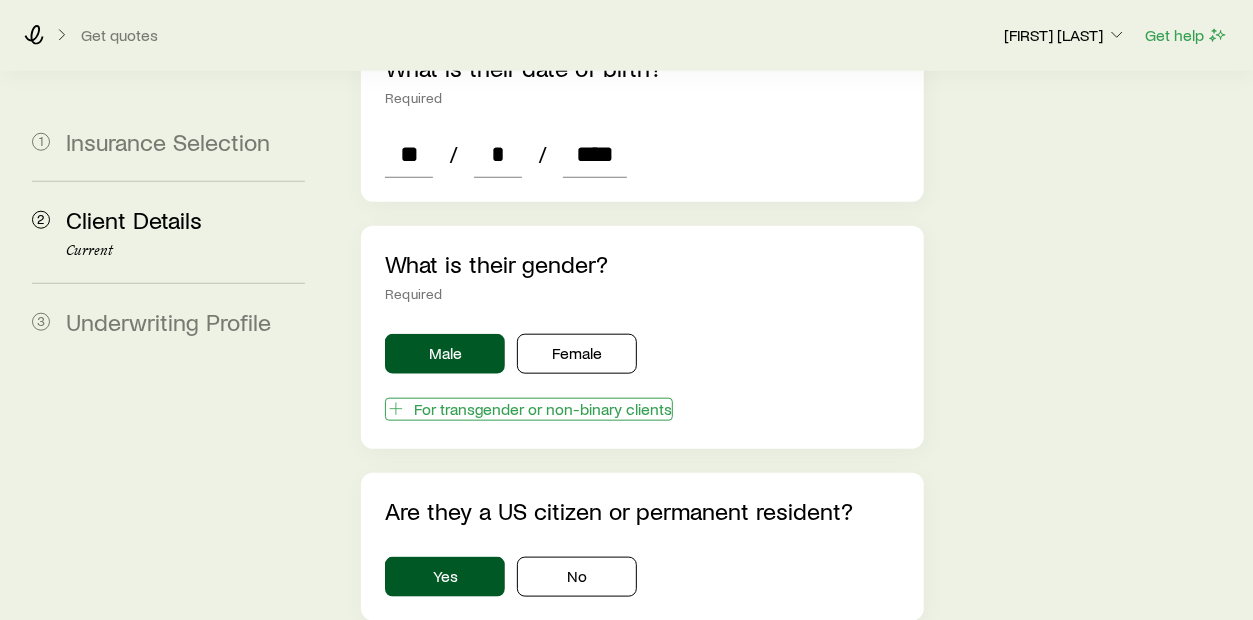 click 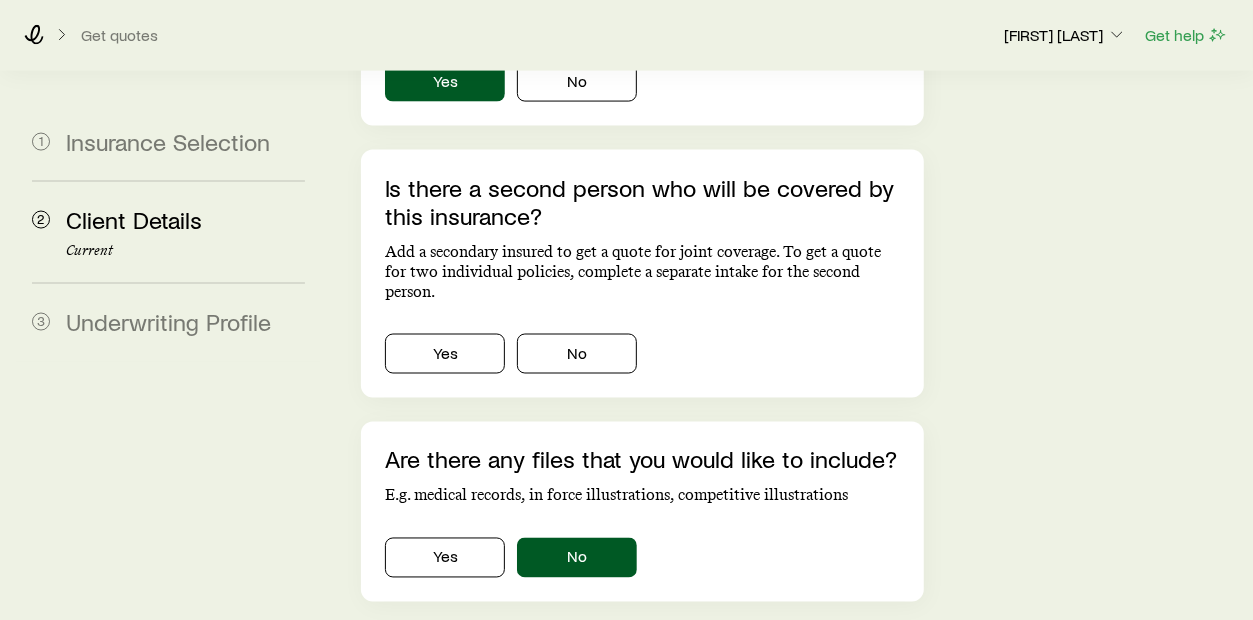 scroll, scrollTop: 1500, scrollLeft: 0, axis: vertical 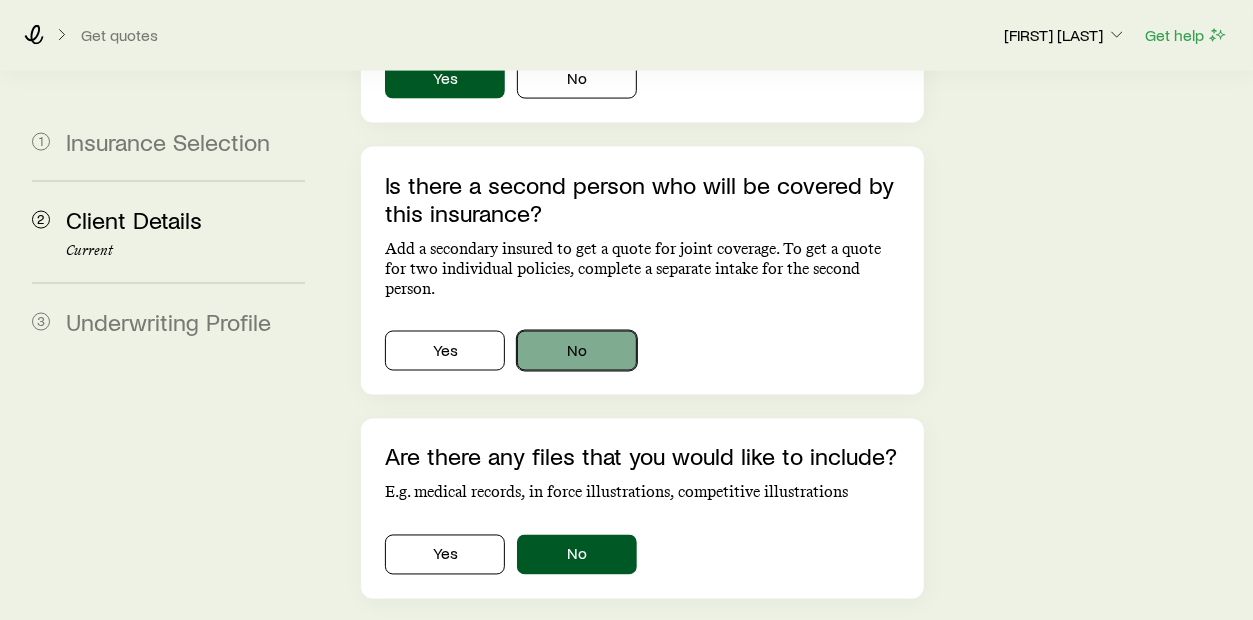 click on "No" at bounding box center [577, 351] 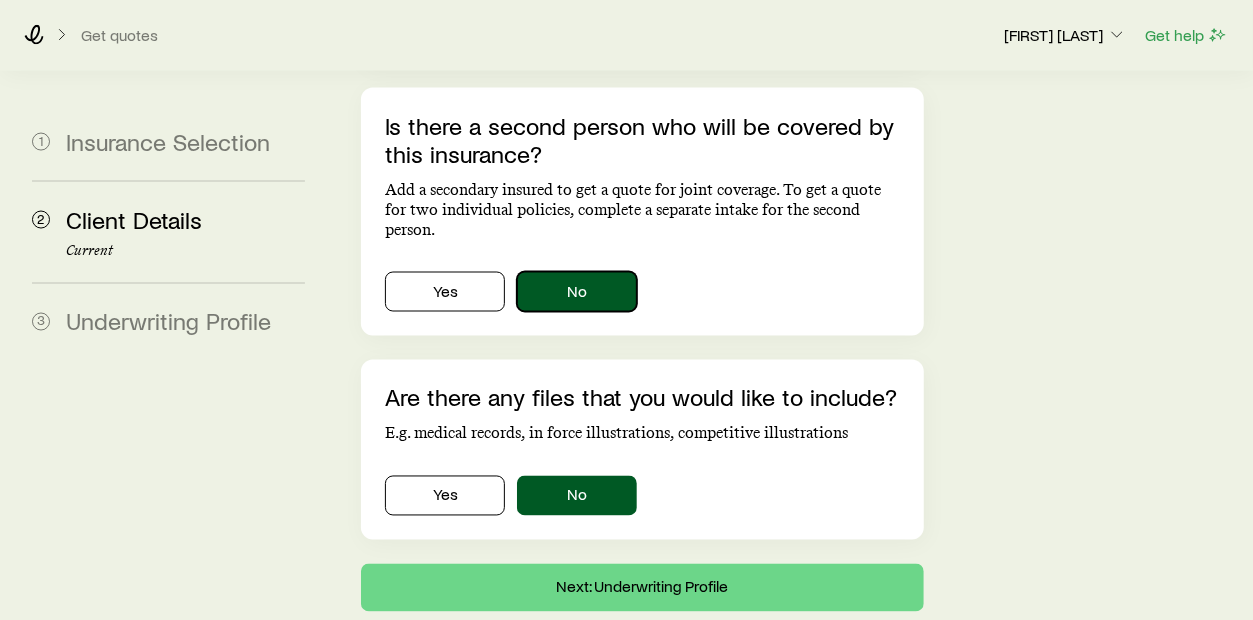 scroll, scrollTop: 1607, scrollLeft: 0, axis: vertical 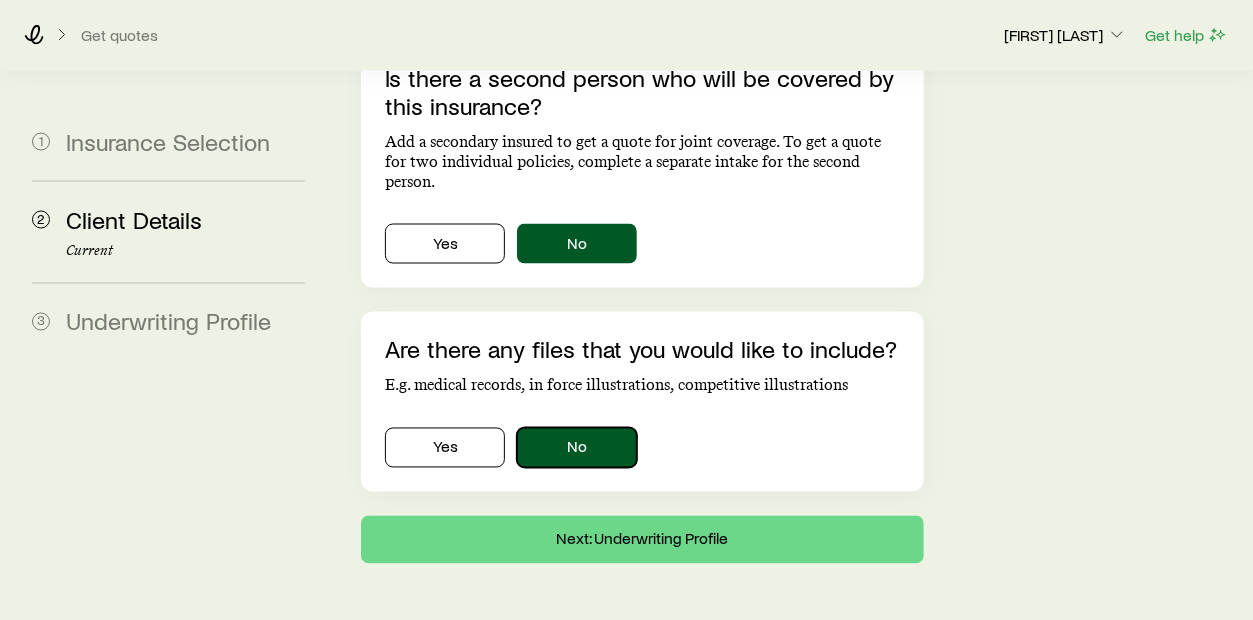 click on "No" at bounding box center [577, 448] 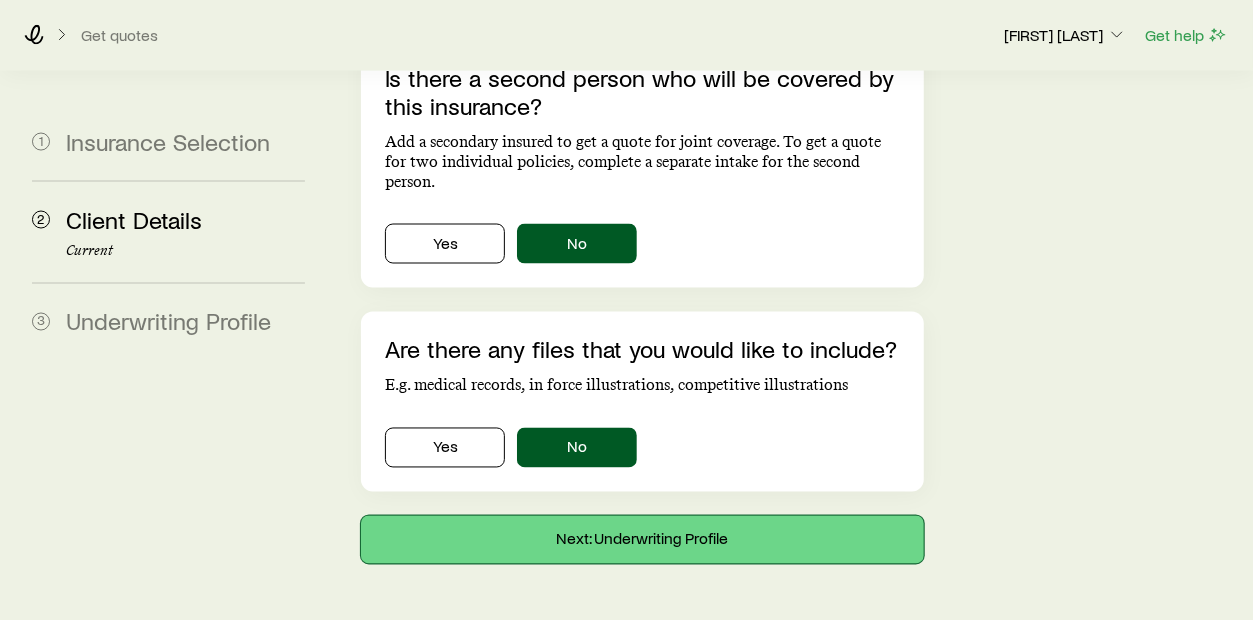 click on "Next: Underwriting Profile" at bounding box center (642, 540) 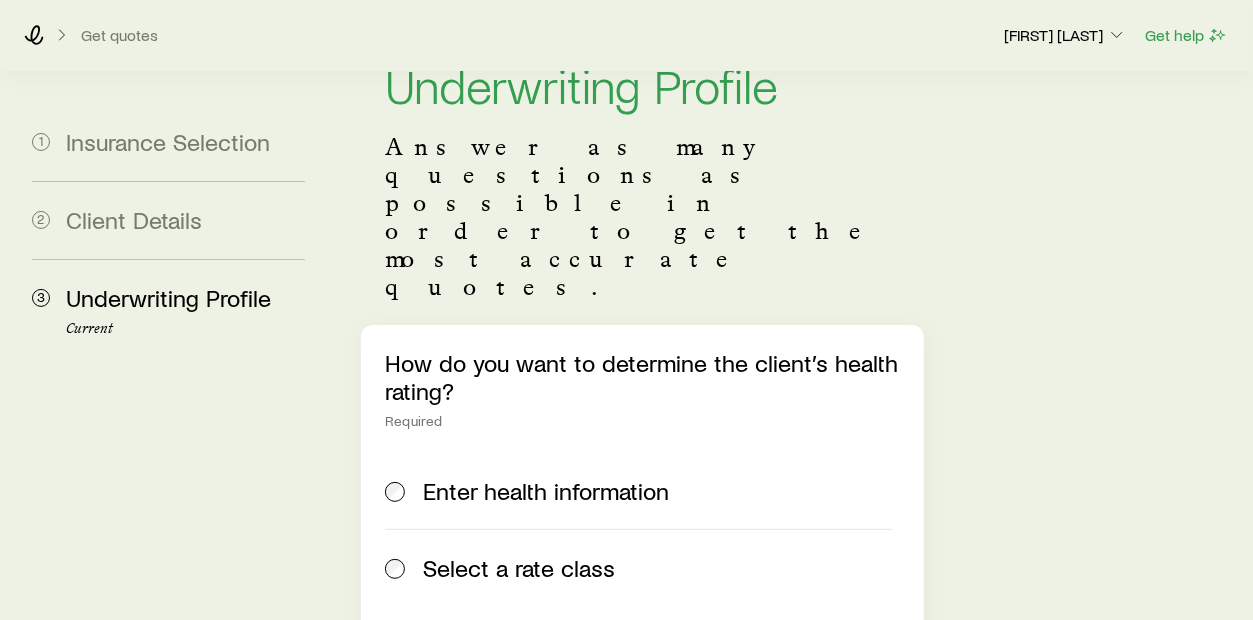 scroll, scrollTop: 124, scrollLeft: 0, axis: vertical 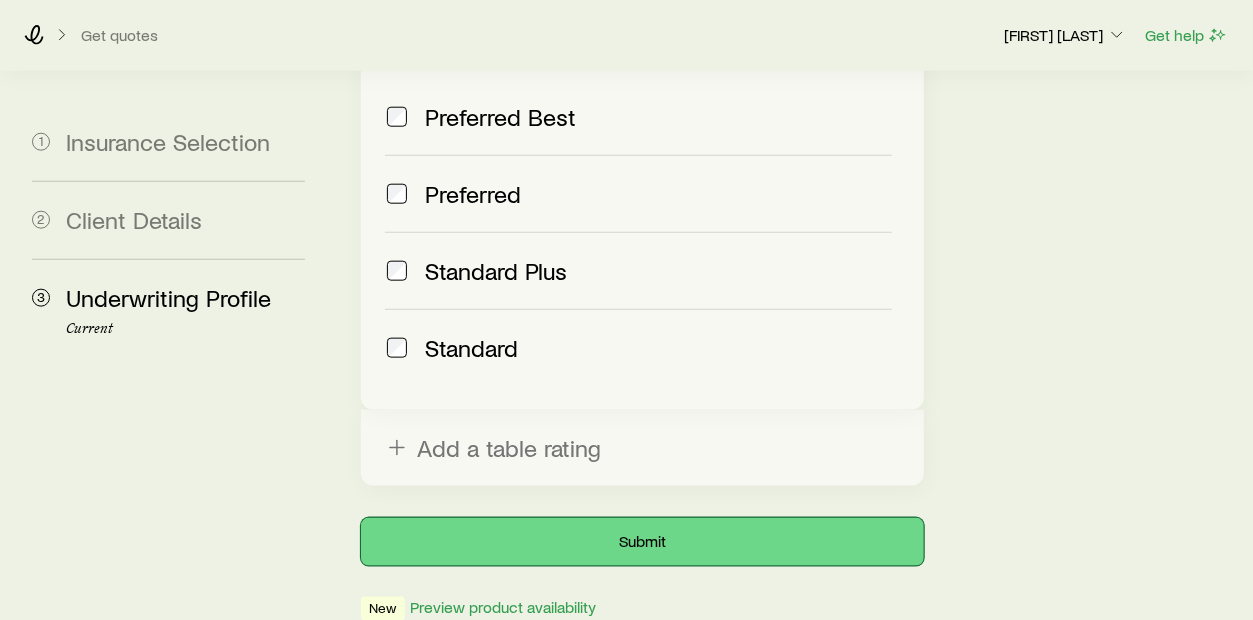 click on "Submit" at bounding box center [642, 542] 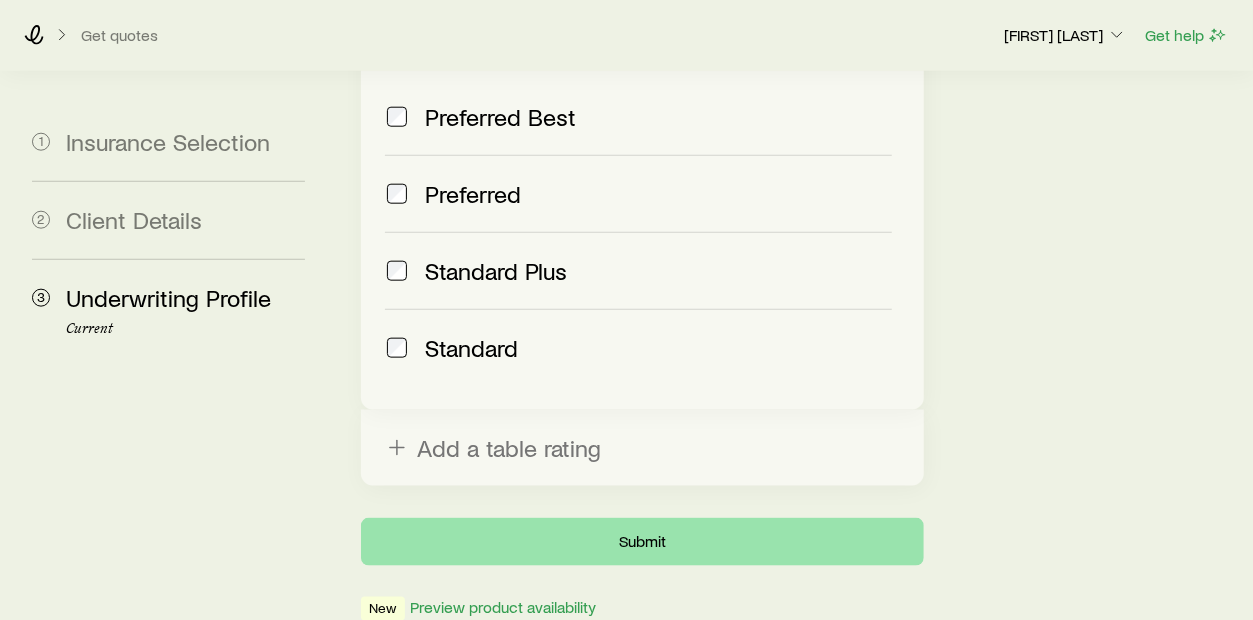 scroll, scrollTop: 0, scrollLeft: 0, axis: both 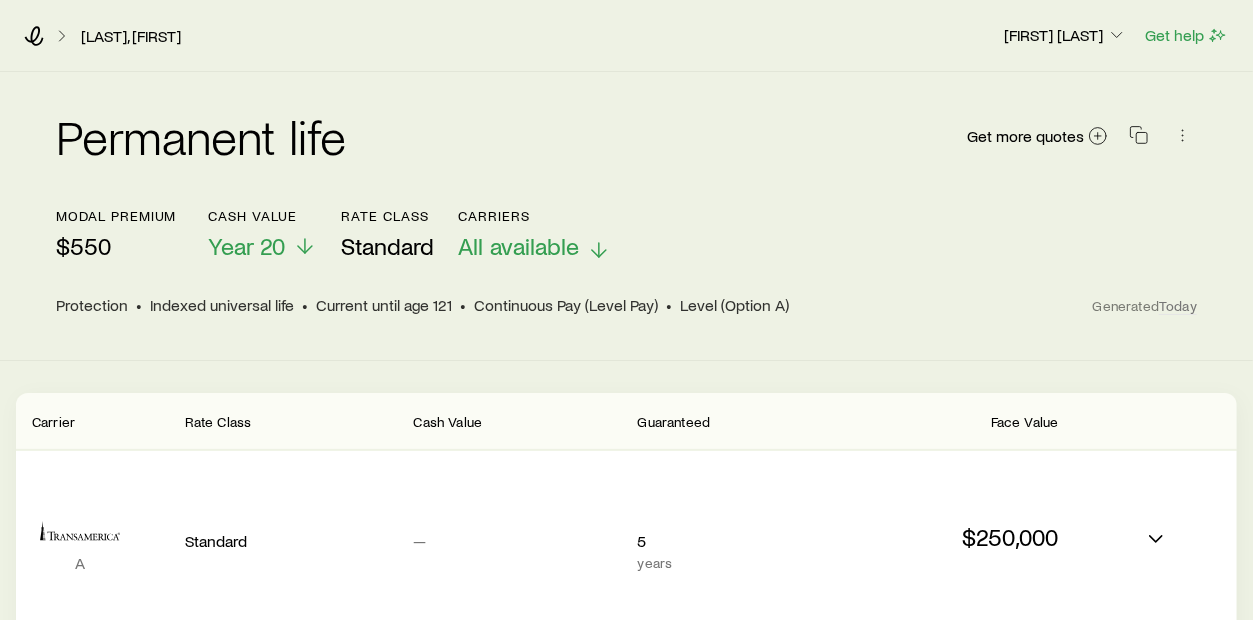 click 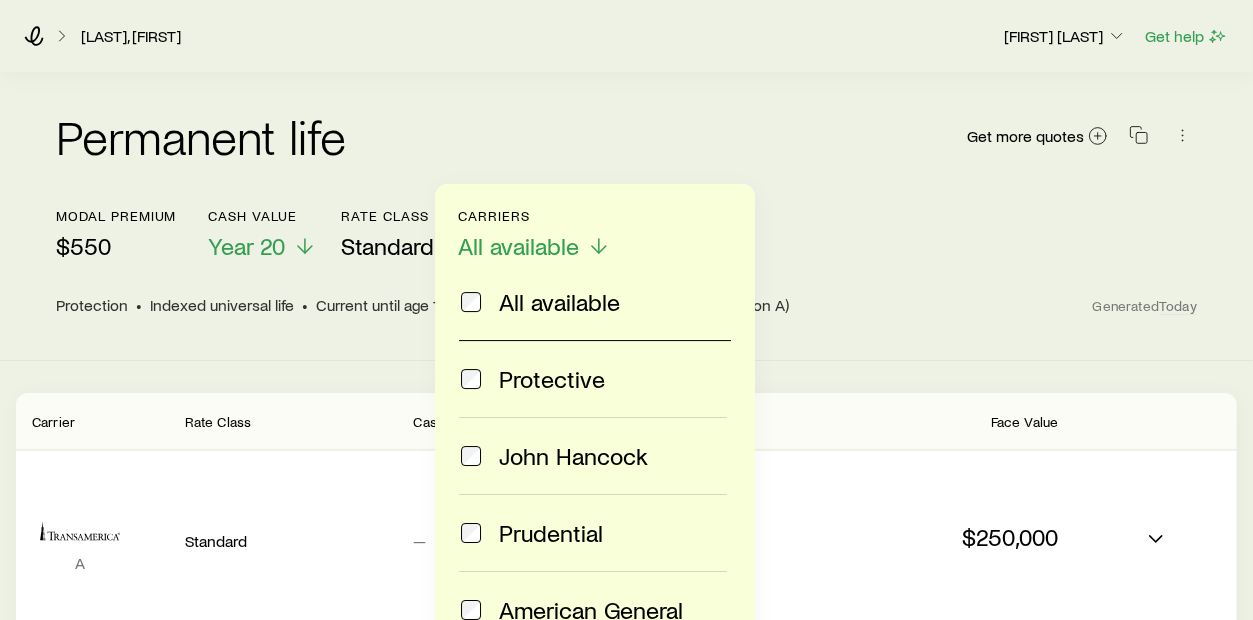 scroll, scrollTop: 124, scrollLeft: 0, axis: vertical 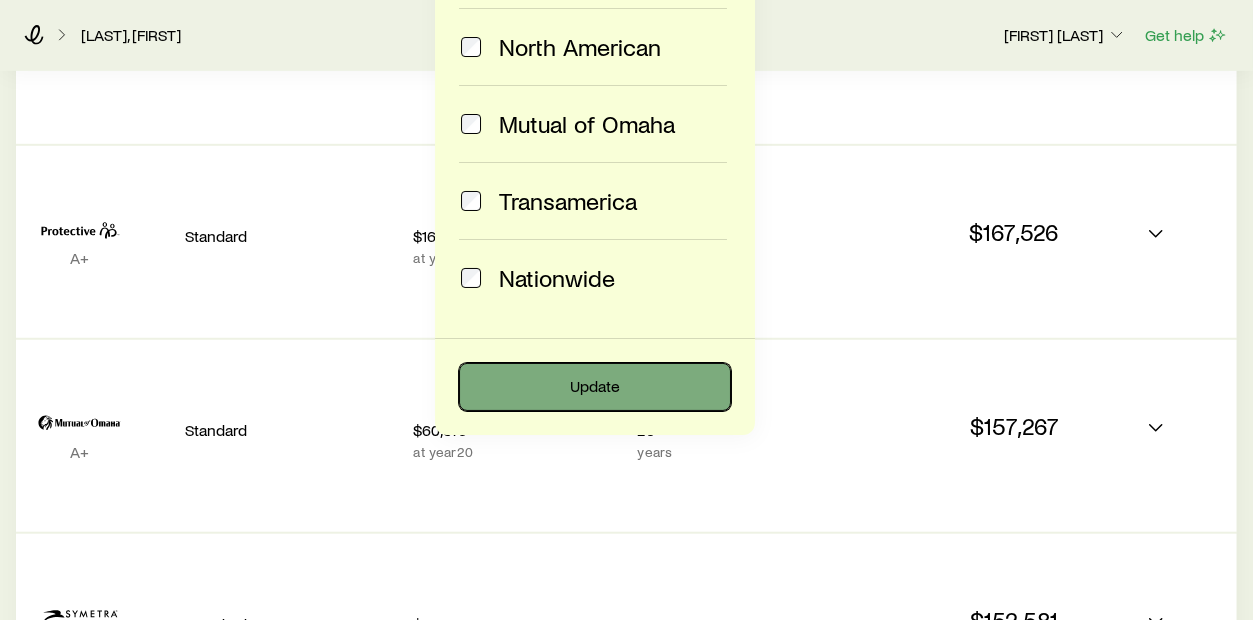 click on "Update" at bounding box center (595, 387) 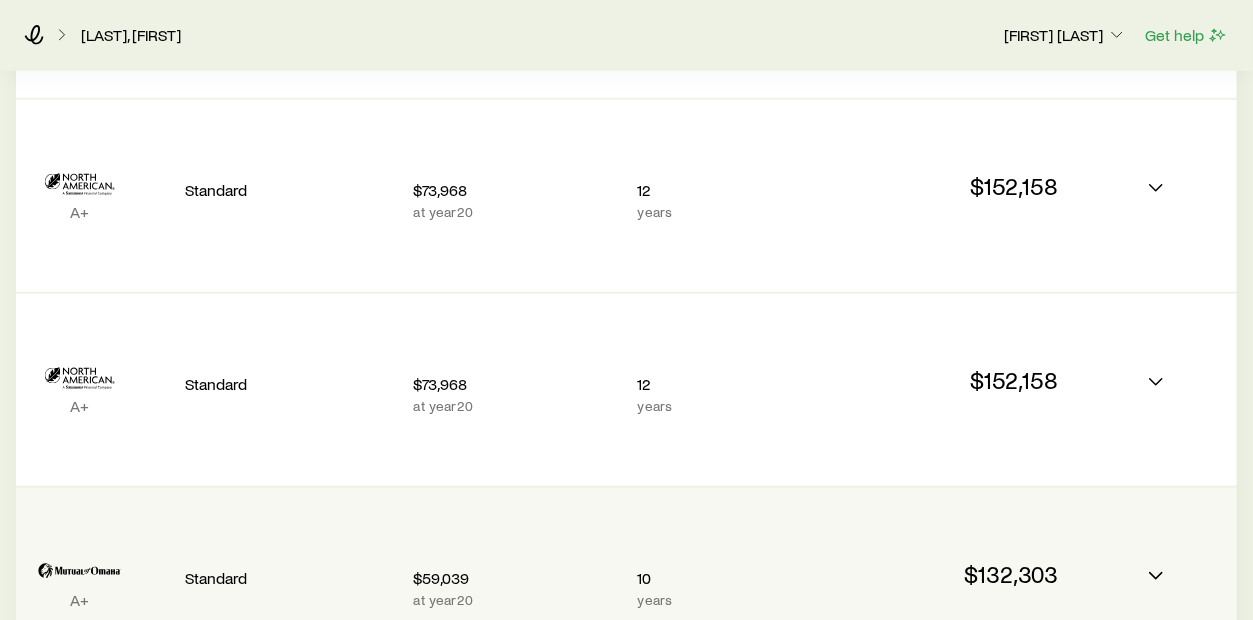 scroll, scrollTop: 0, scrollLeft: 0, axis: both 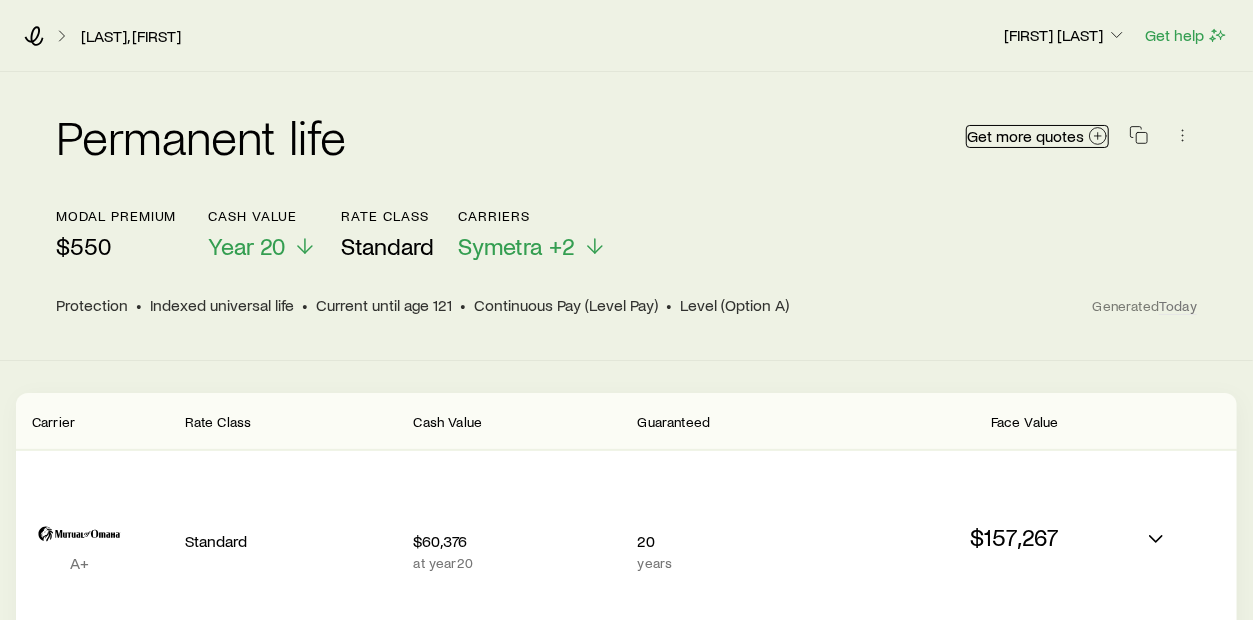 click on "Get more quotes" at bounding box center [1025, 136] 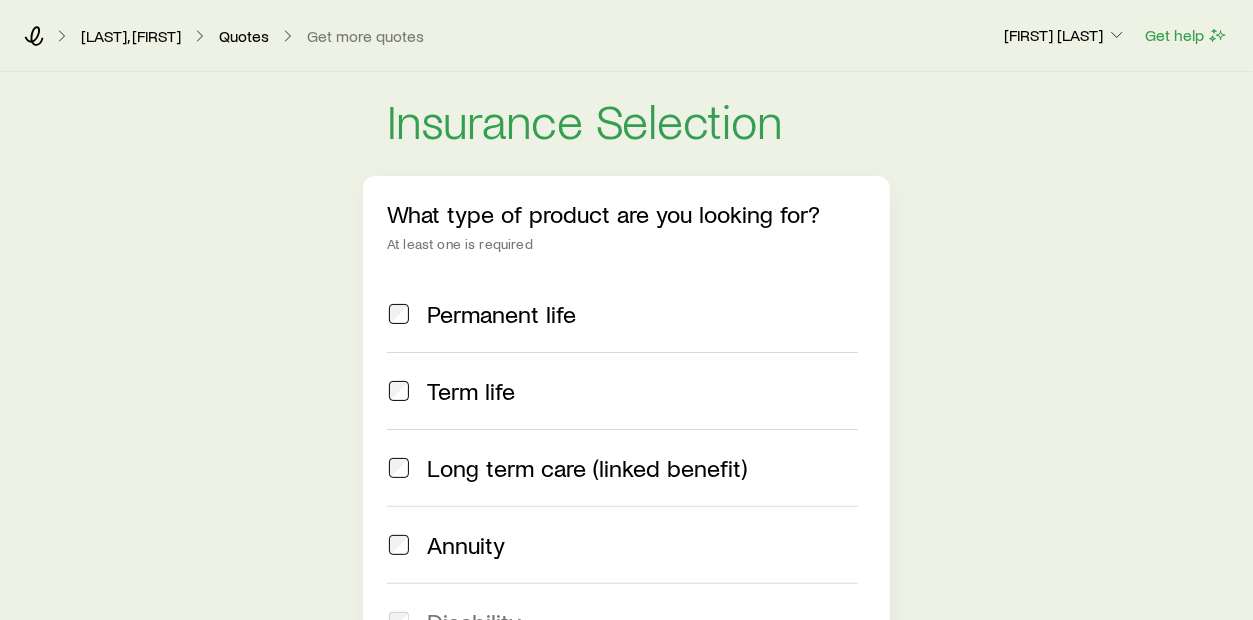 click at bounding box center (399, 314) 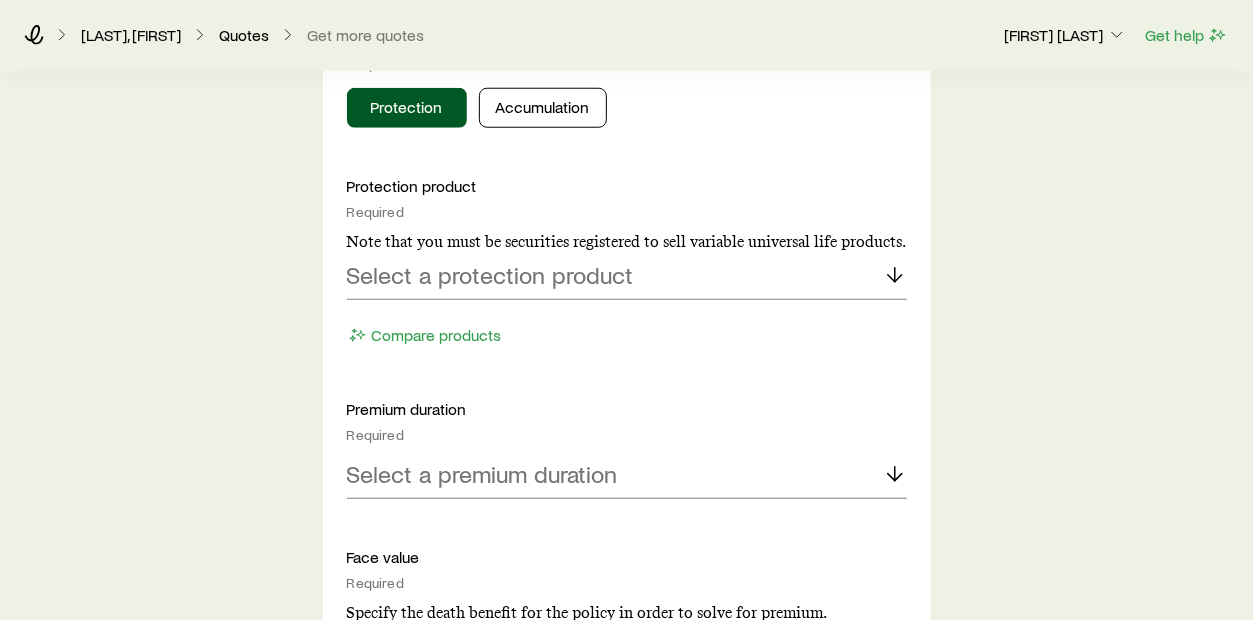 scroll, scrollTop: 999, scrollLeft: 0, axis: vertical 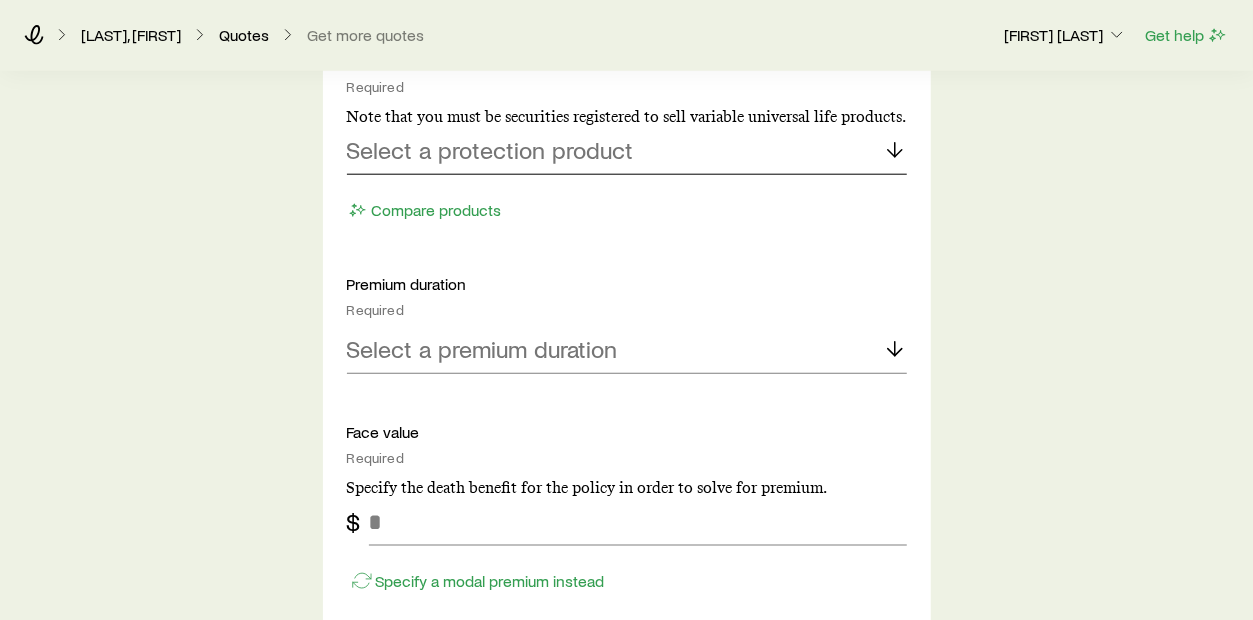 click 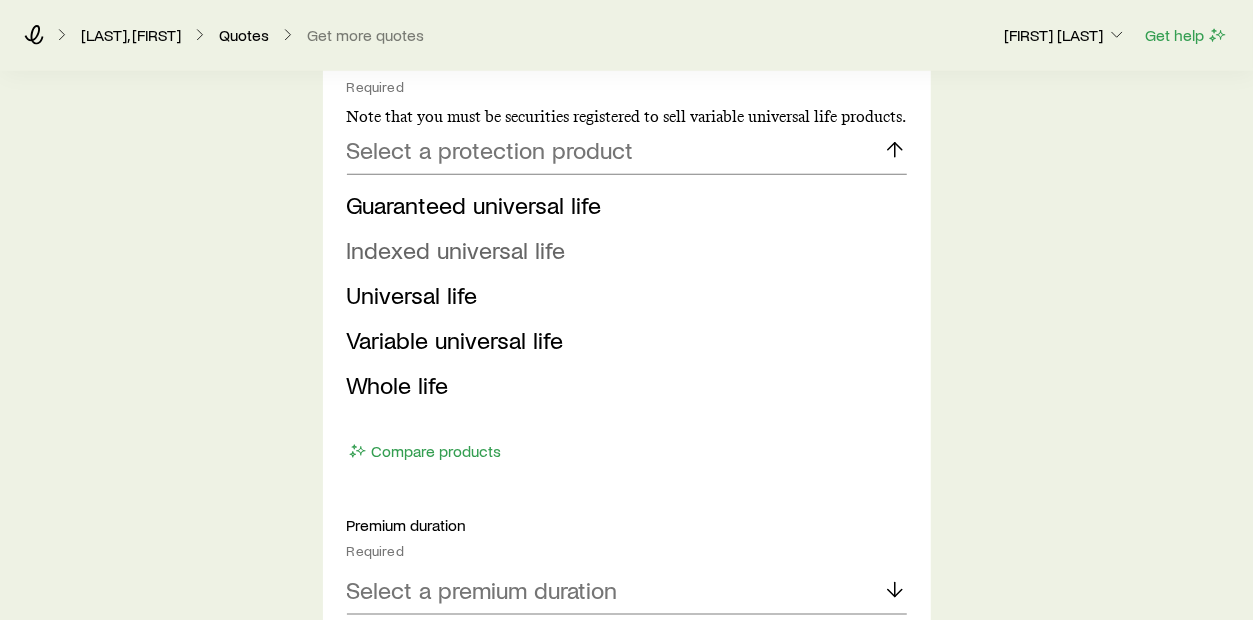 click on "Indexed universal life" at bounding box center [456, 249] 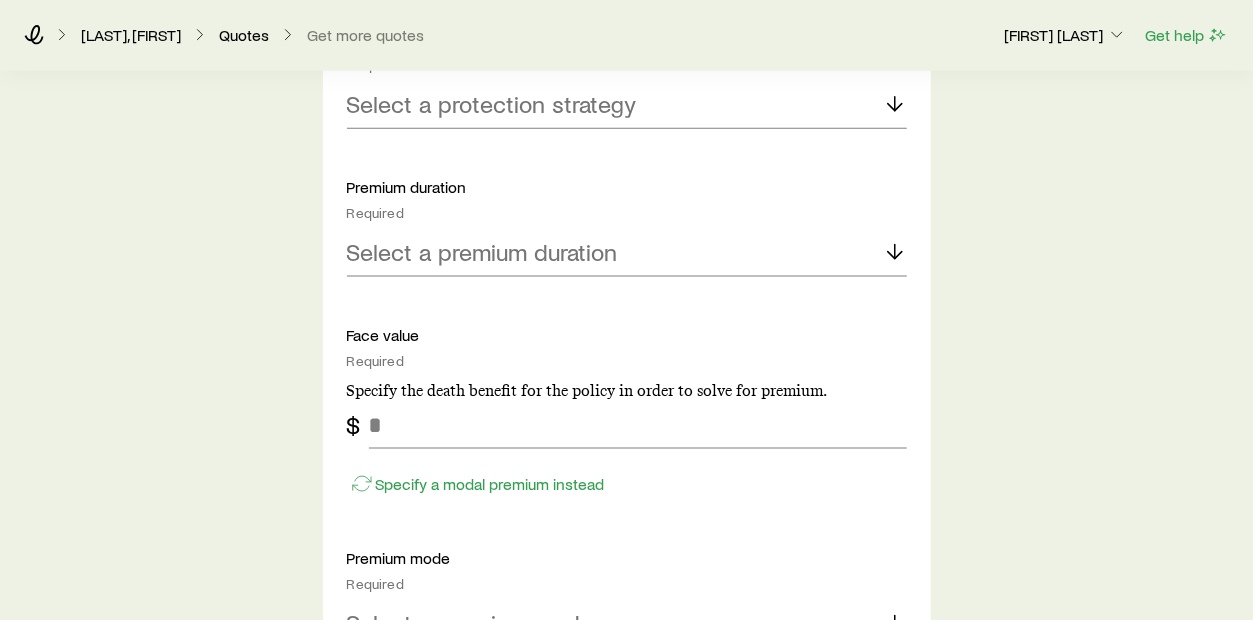 scroll, scrollTop: 1250, scrollLeft: 0, axis: vertical 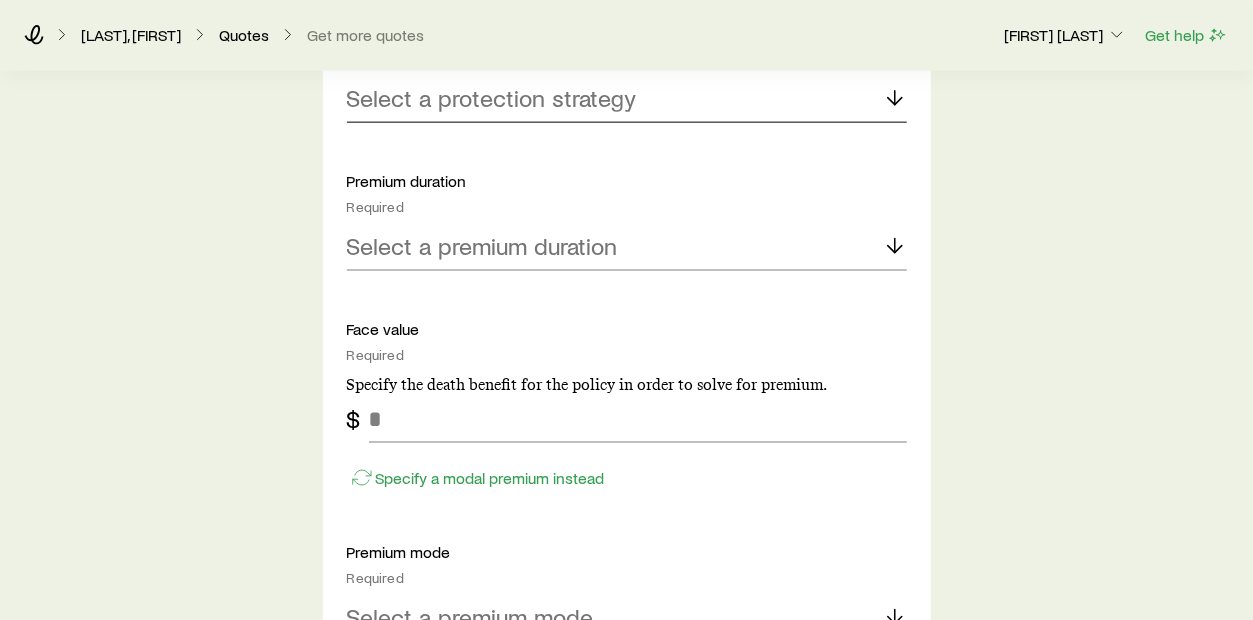 click 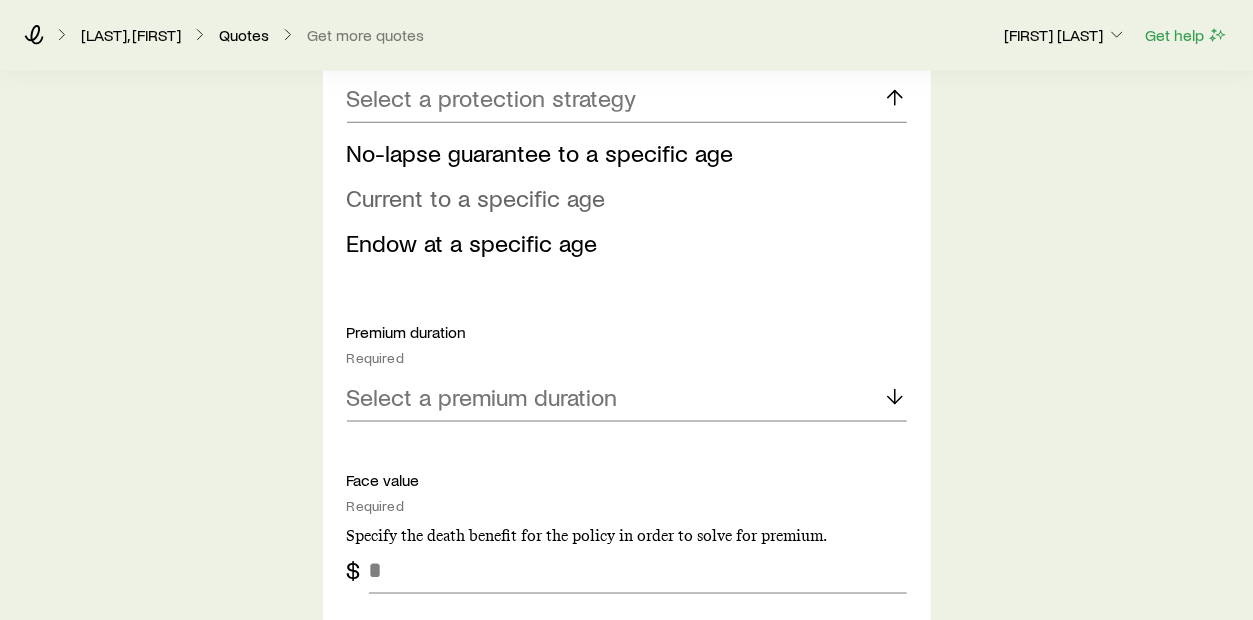 click on "Current to a specific age" at bounding box center [476, 197] 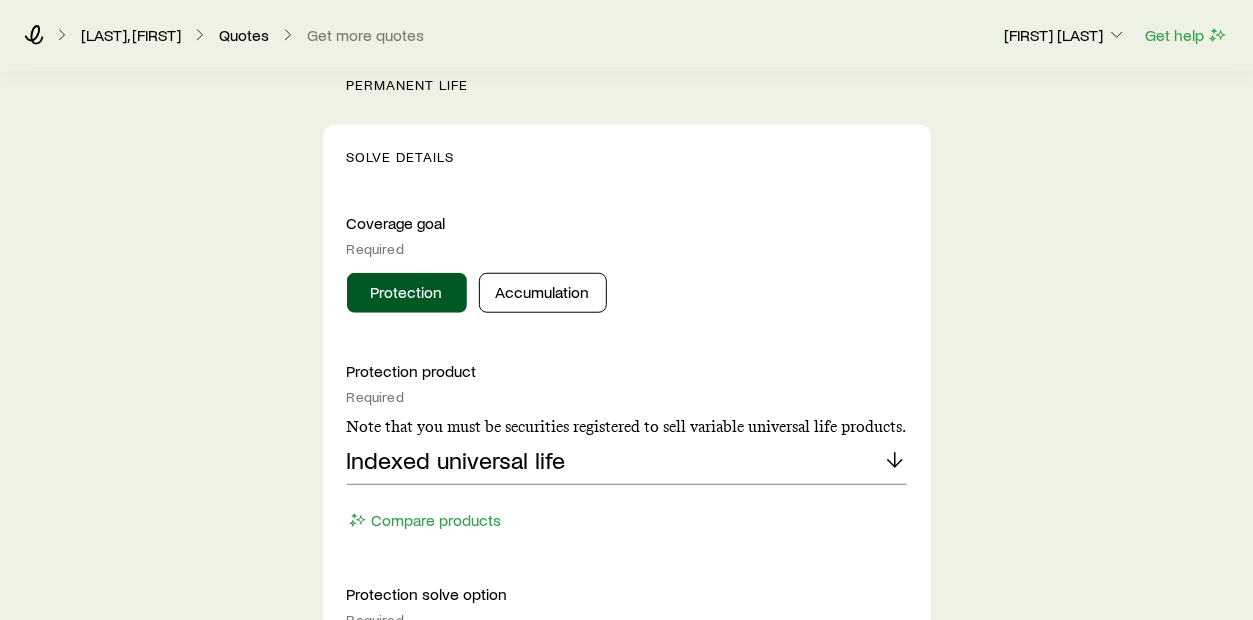 scroll, scrollTop: 0, scrollLeft: 0, axis: both 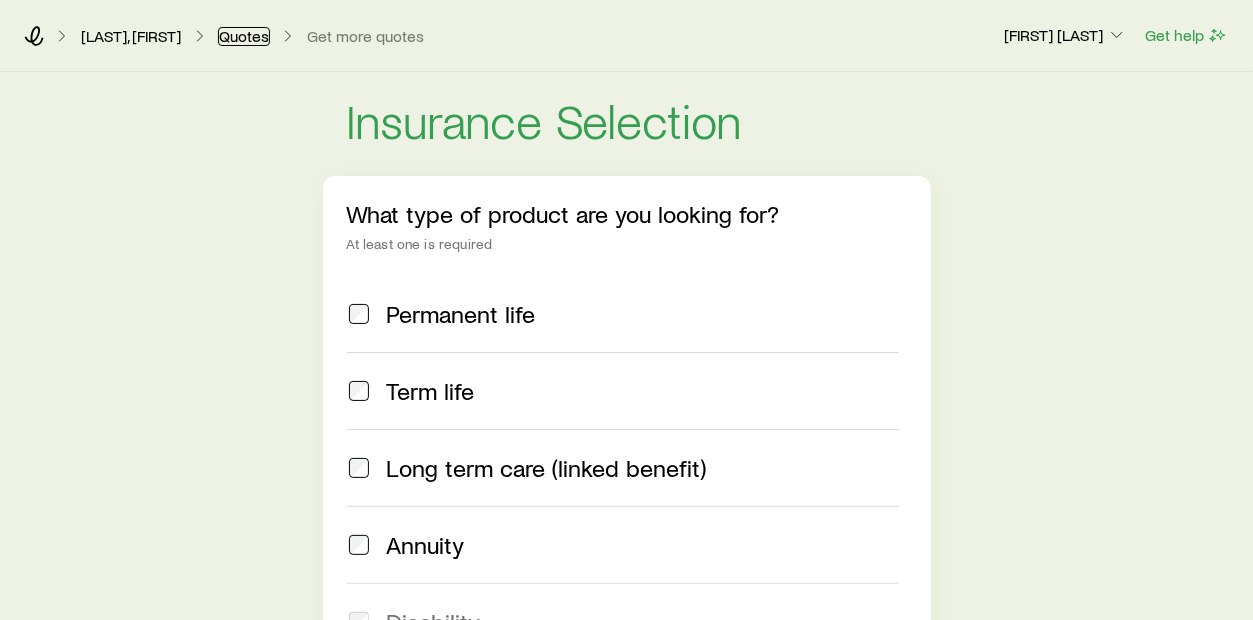 click on "Quotes" at bounding box center [244, 36] 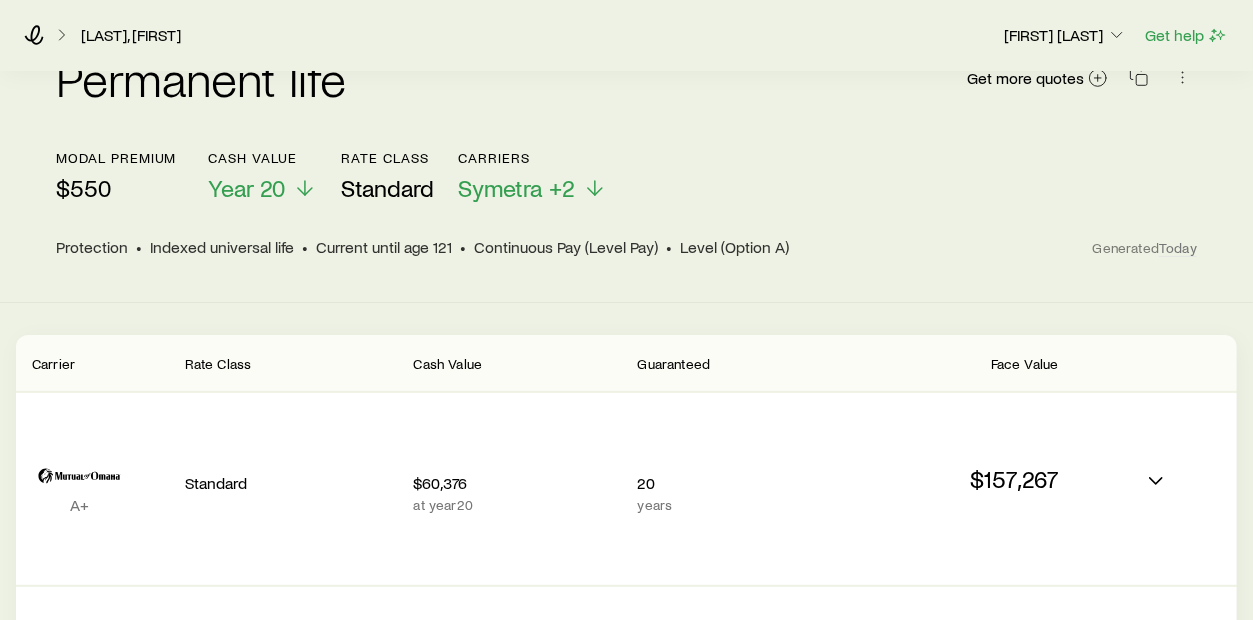 scroll, scrollTop: 0, scrollLeft: 0, axis: both 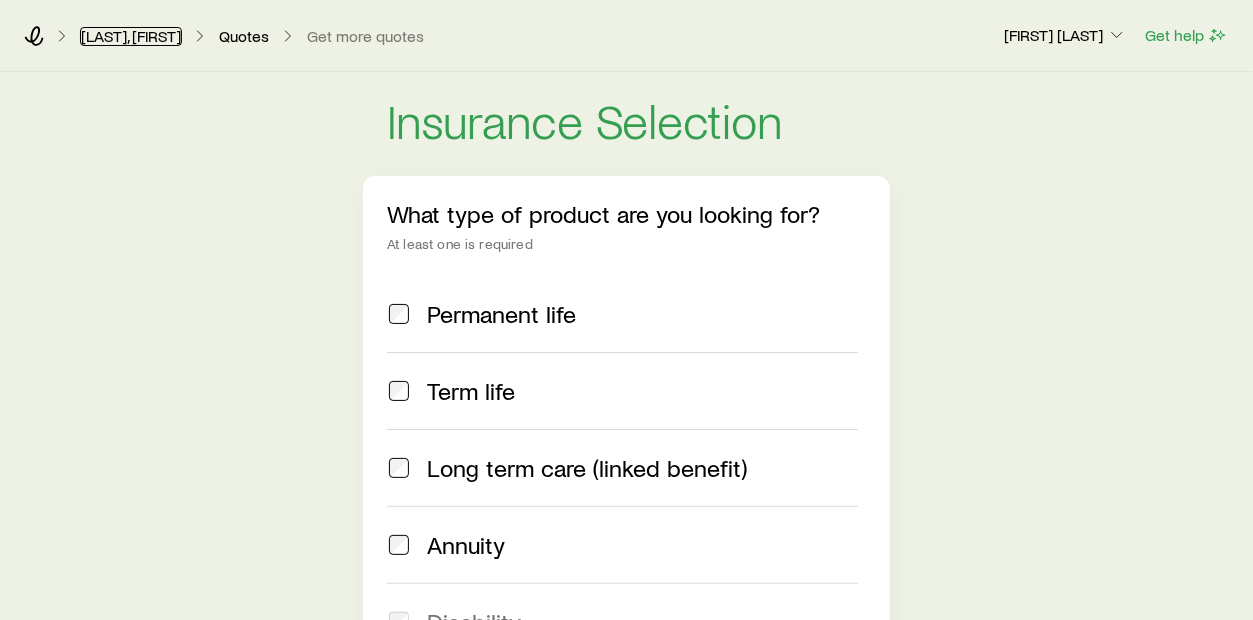 click on "[LAST], [FIRST]" at bounding box center (131, 36) 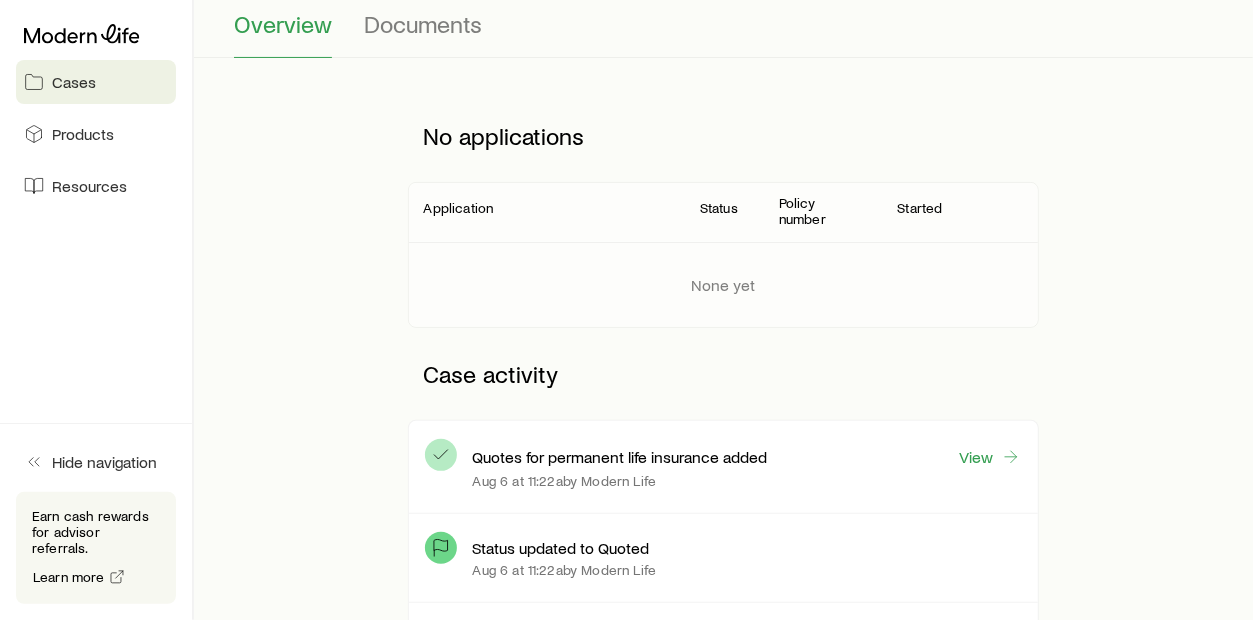 scroll, scrollTop: 0, scrollLeft: 0, axis: both 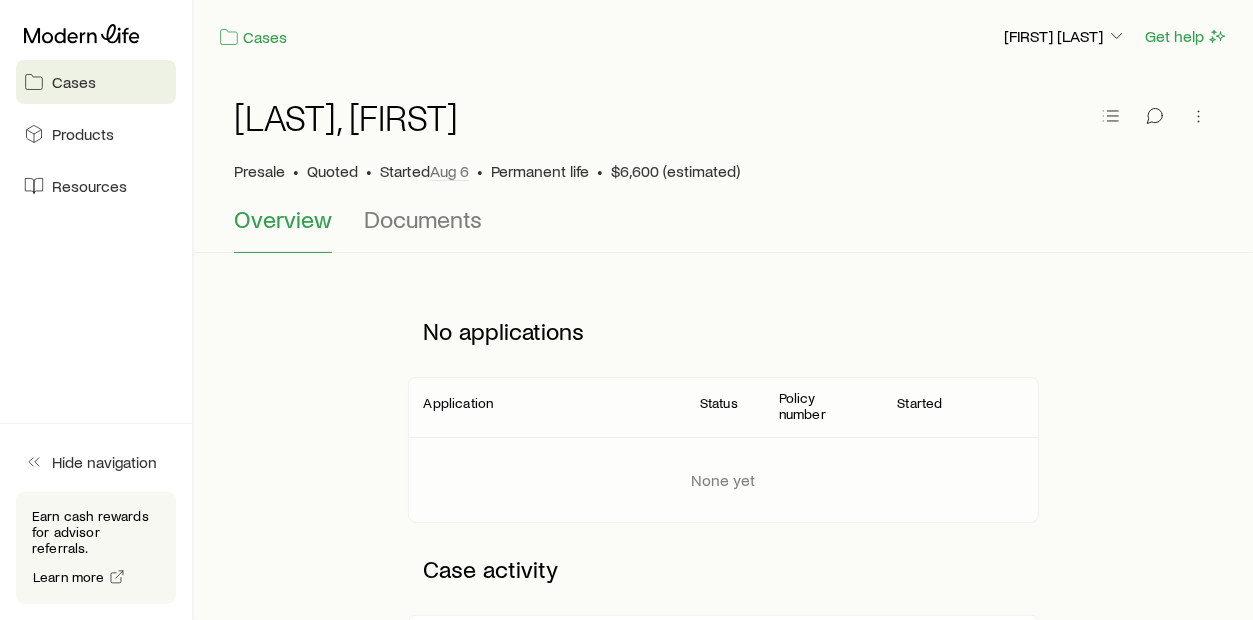 click on "Cases" at bounding box center (96, 82) 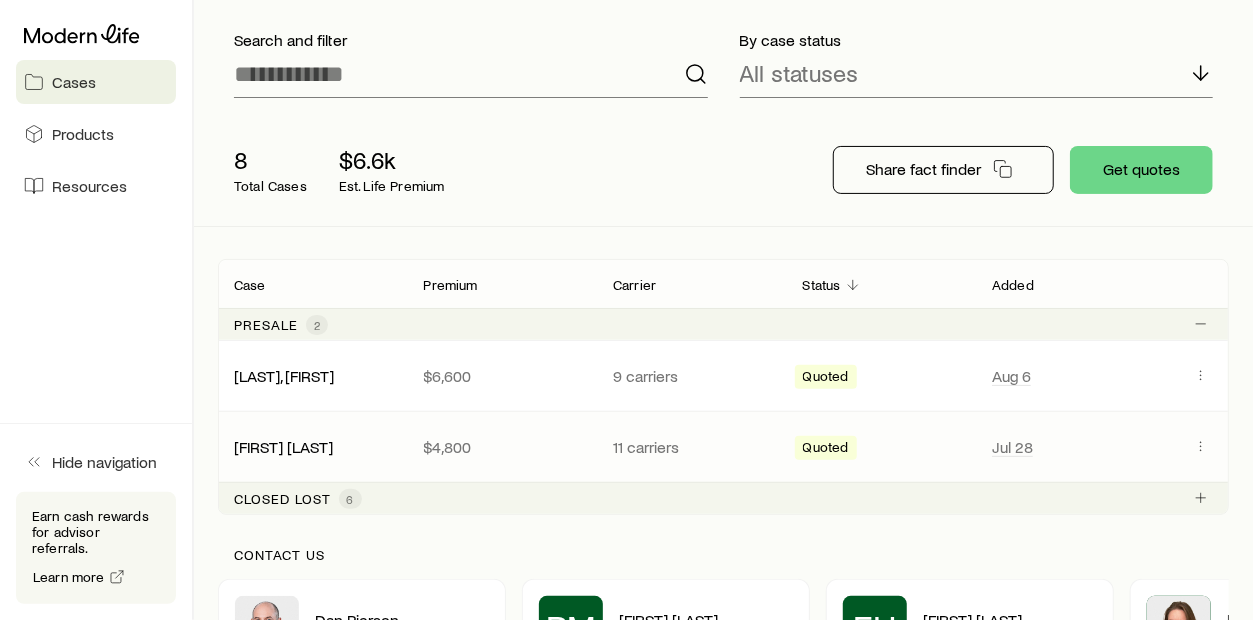 scroll, scrollTop: 0, scrollLeft: 0, axis: both 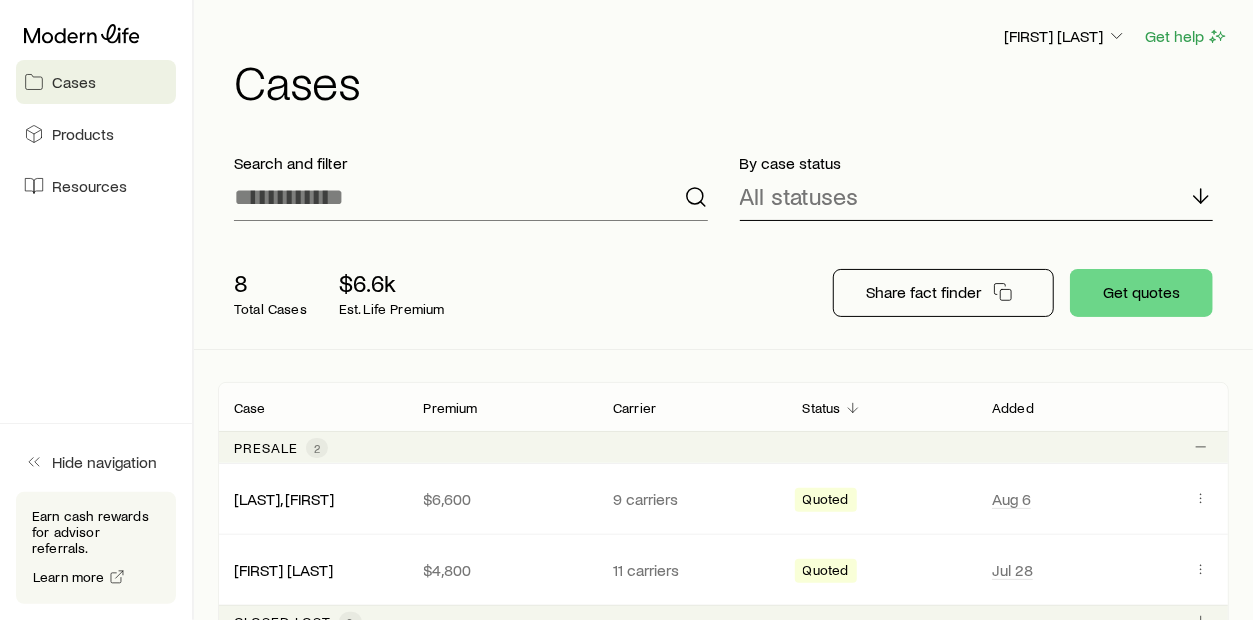 click 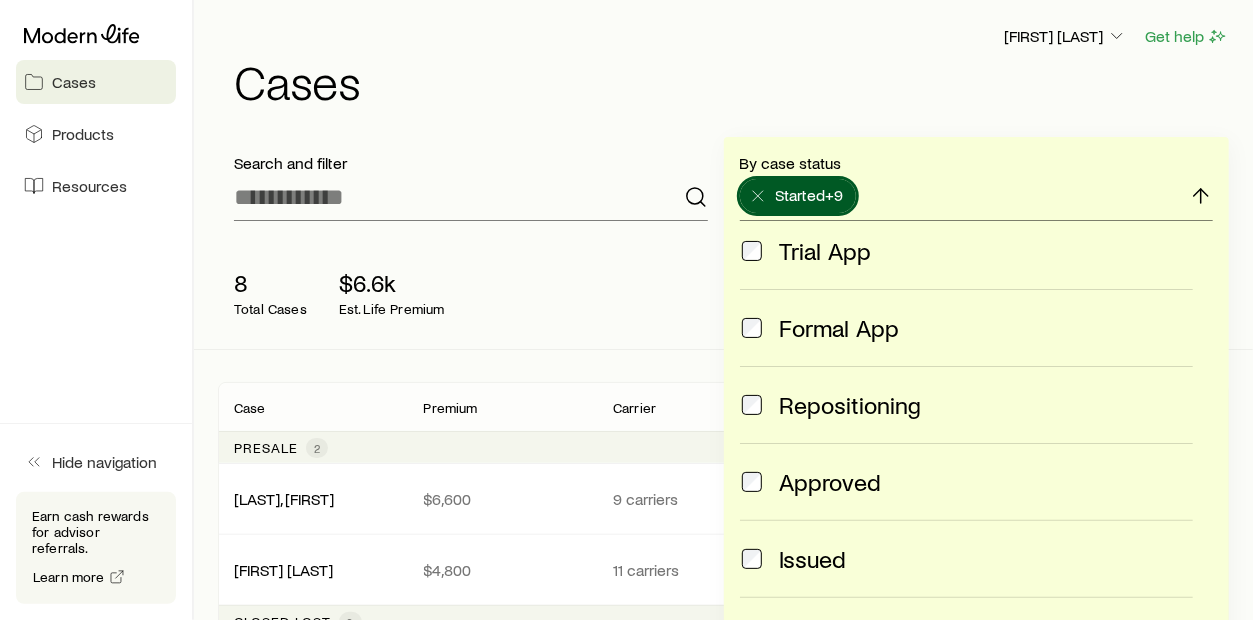 scroll, scrollTop: 249, scrollLeft: 0, axis: vertical 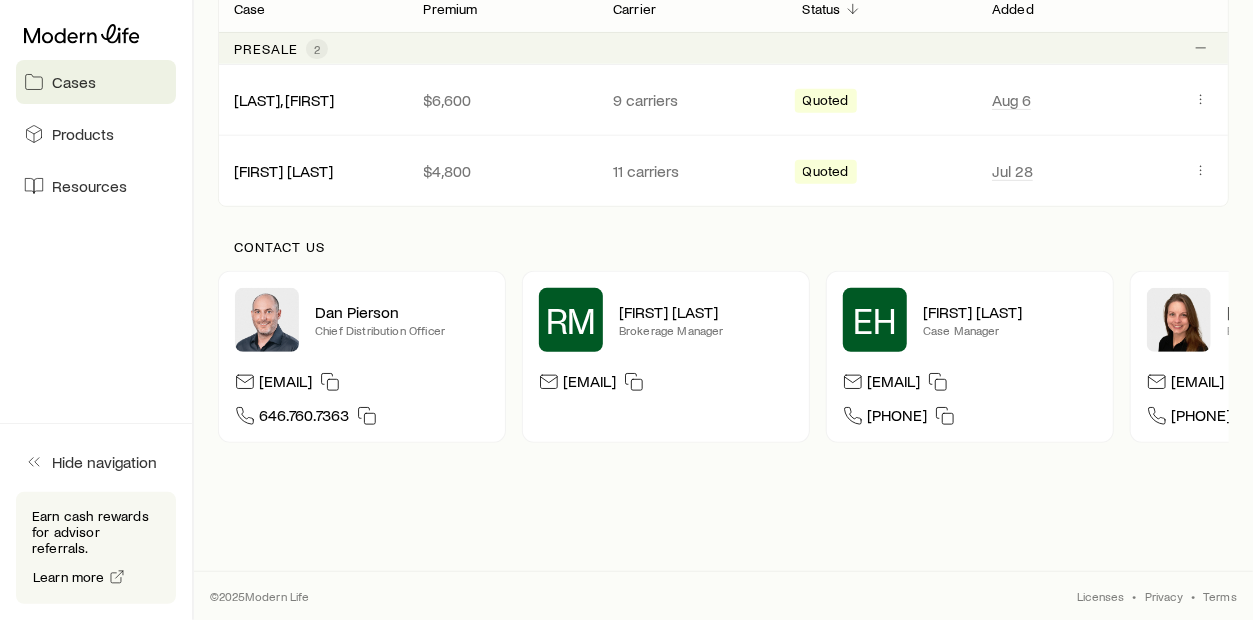 click on "Contact us [FIRST] [LAST] [TITLE] [EMAIL] [PHONE] [FIRST] [LAST] [TITLE] [EMAIL] [PHONE]" at bounding box center [723, 341] 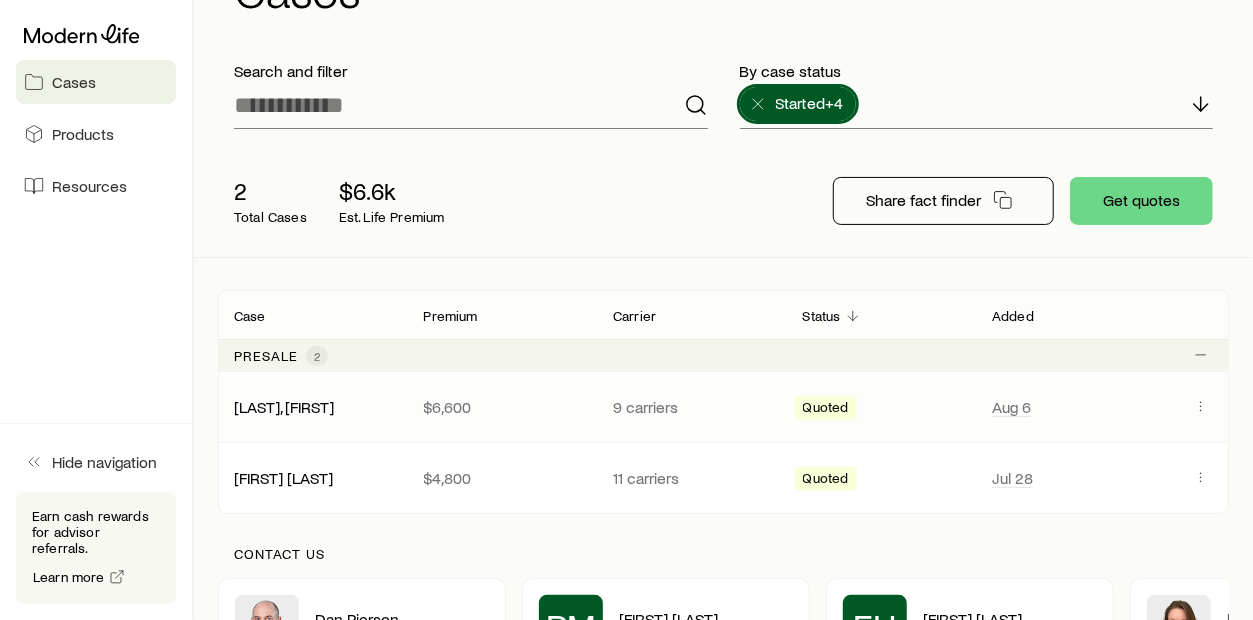 scroll, scrollTop: 42, scrollLeft: 0, axis: vertical 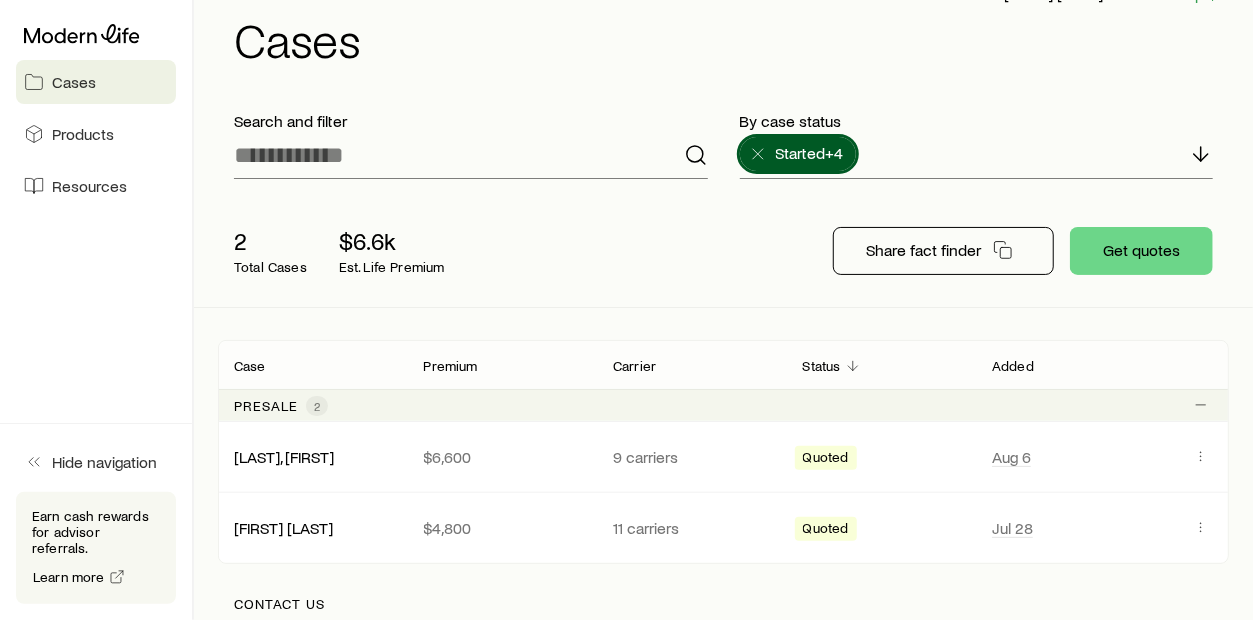 click on "Est. Life Premium" at bounding box center (392, 267) 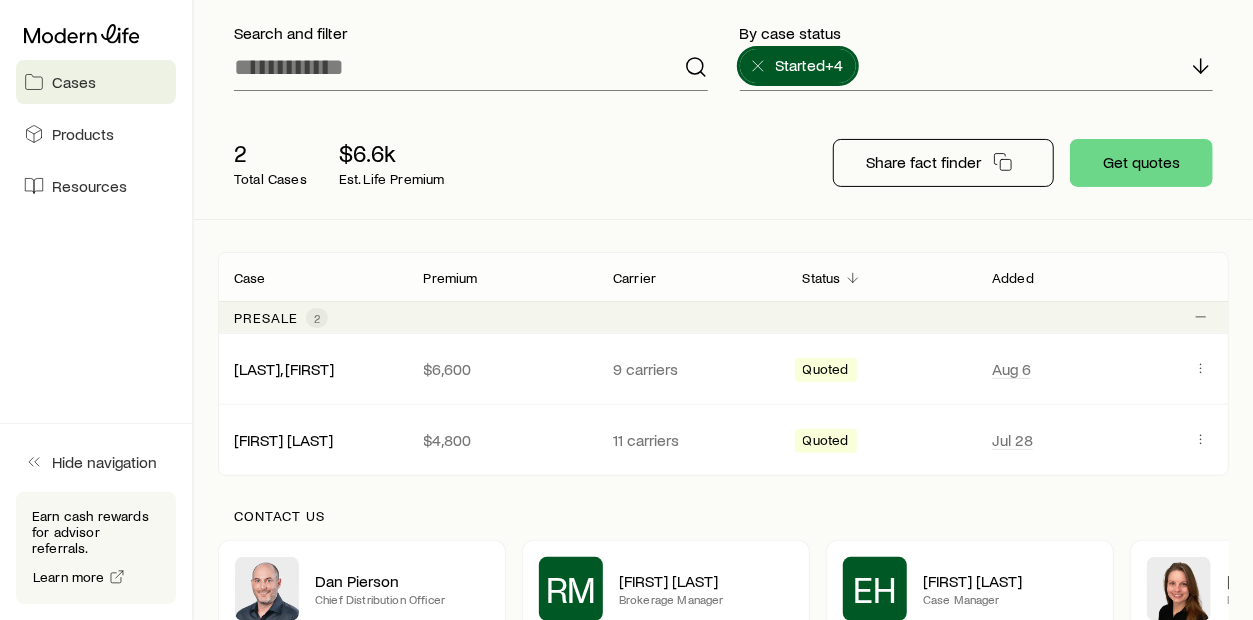scroll, scrollTop: 167, scrollLeft: 0, axis: vertical 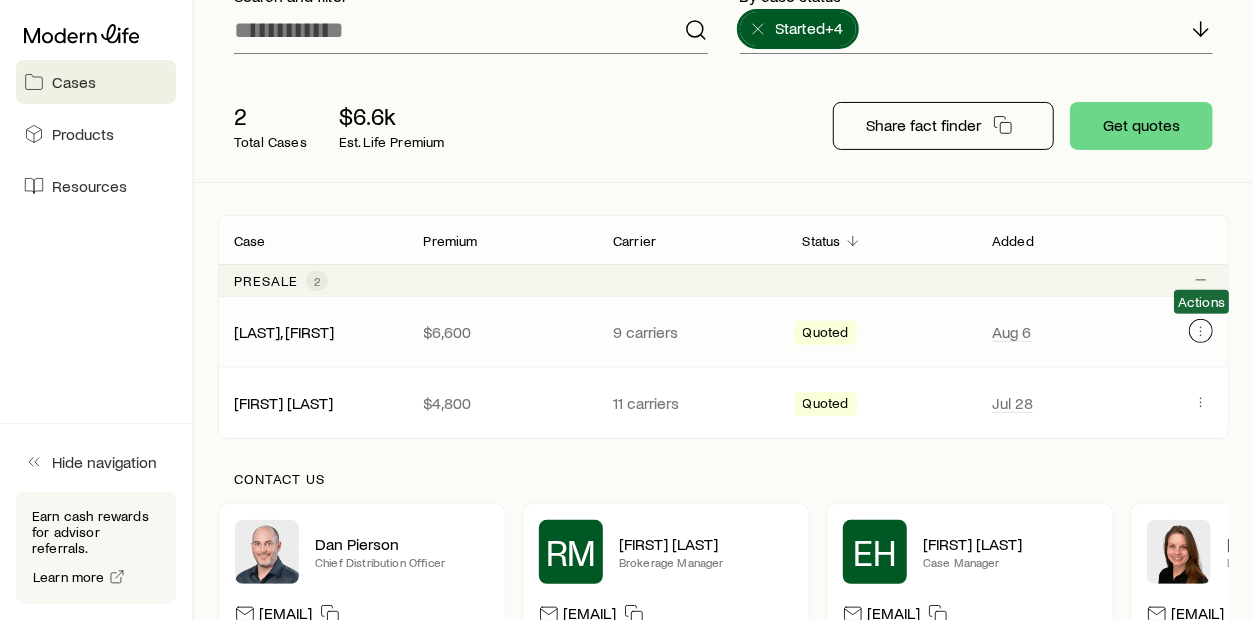 click 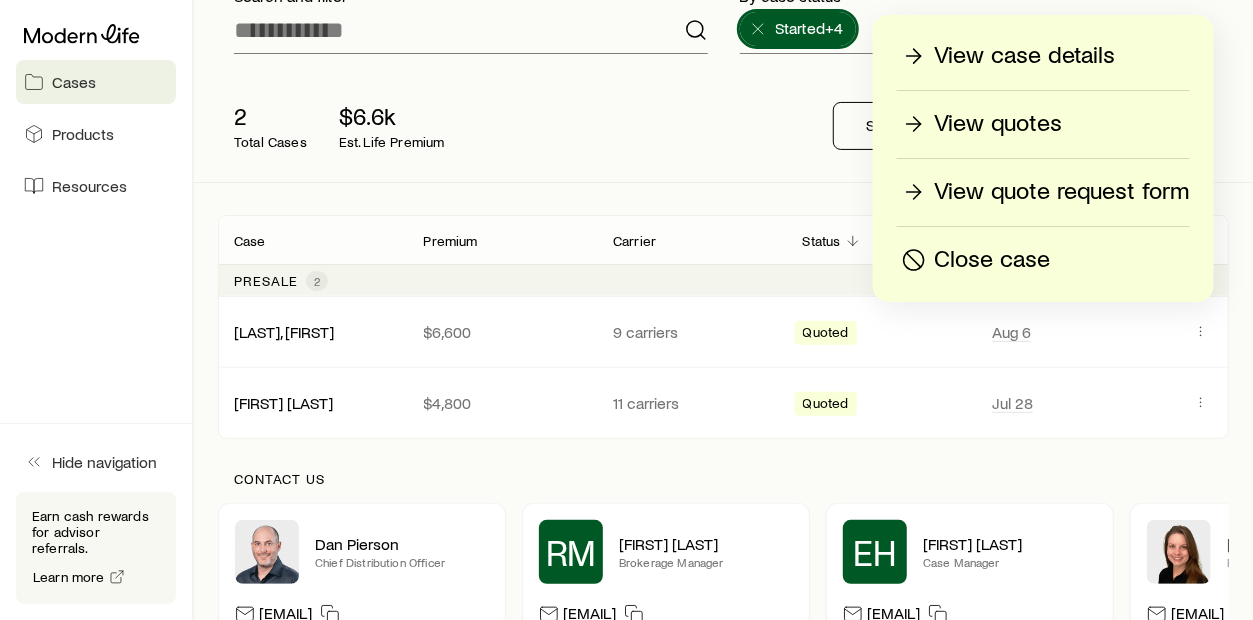 click on "View case details" at bounding box center [1024, 56] 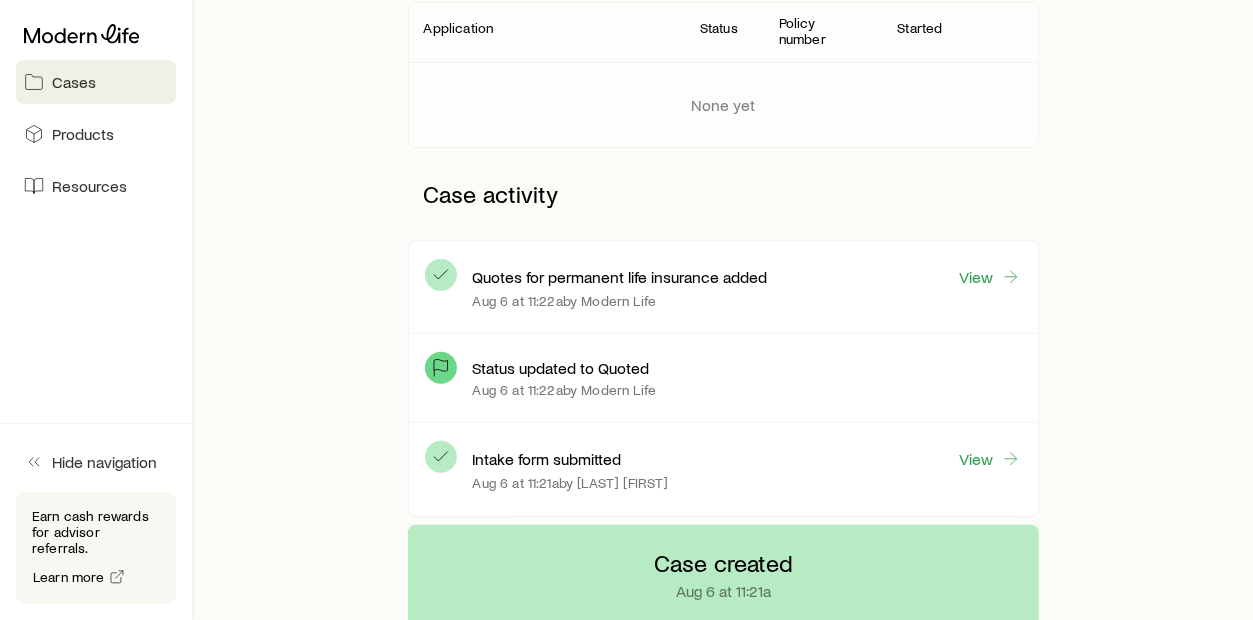 scroll, scrollTop: 499, scrollLeft: 0, axis: vertical 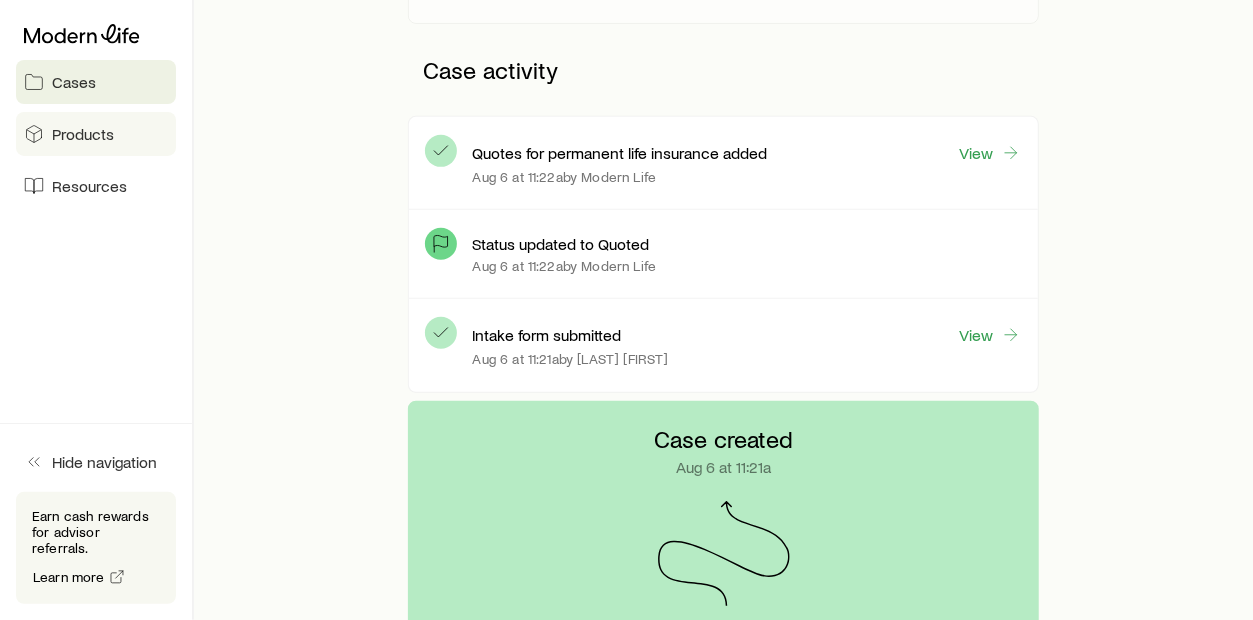 click on "Products" at bounding box center (96, 134) 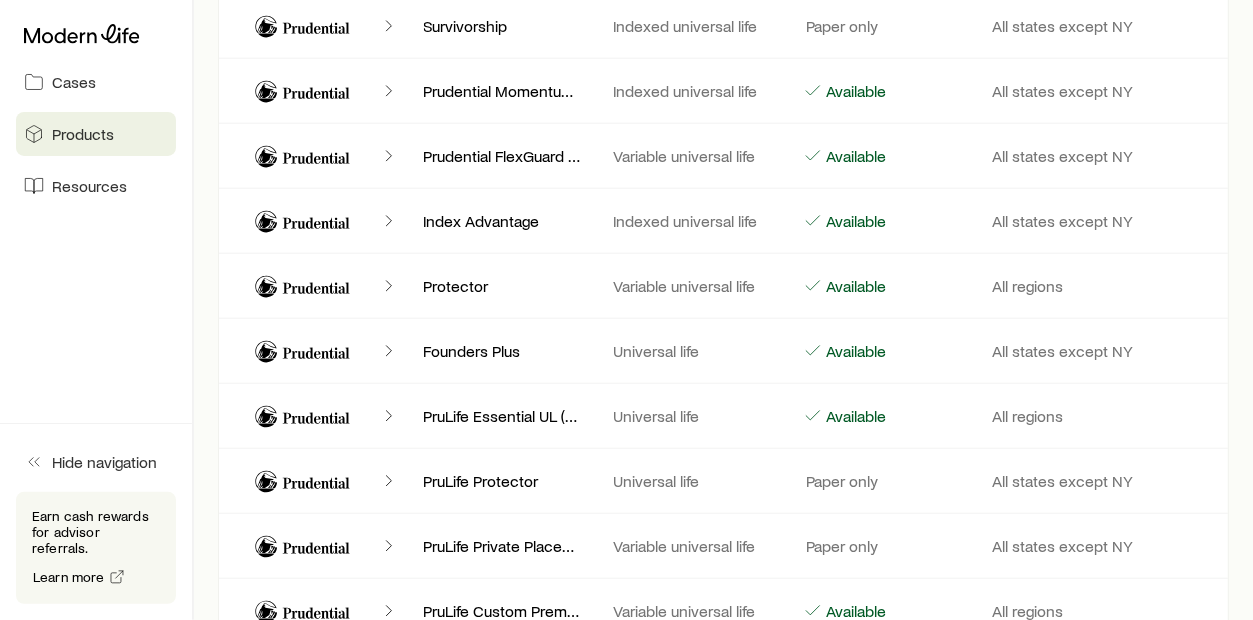 scroll, scrollTop: 8173, scrollLeft: 0, axis: vertical 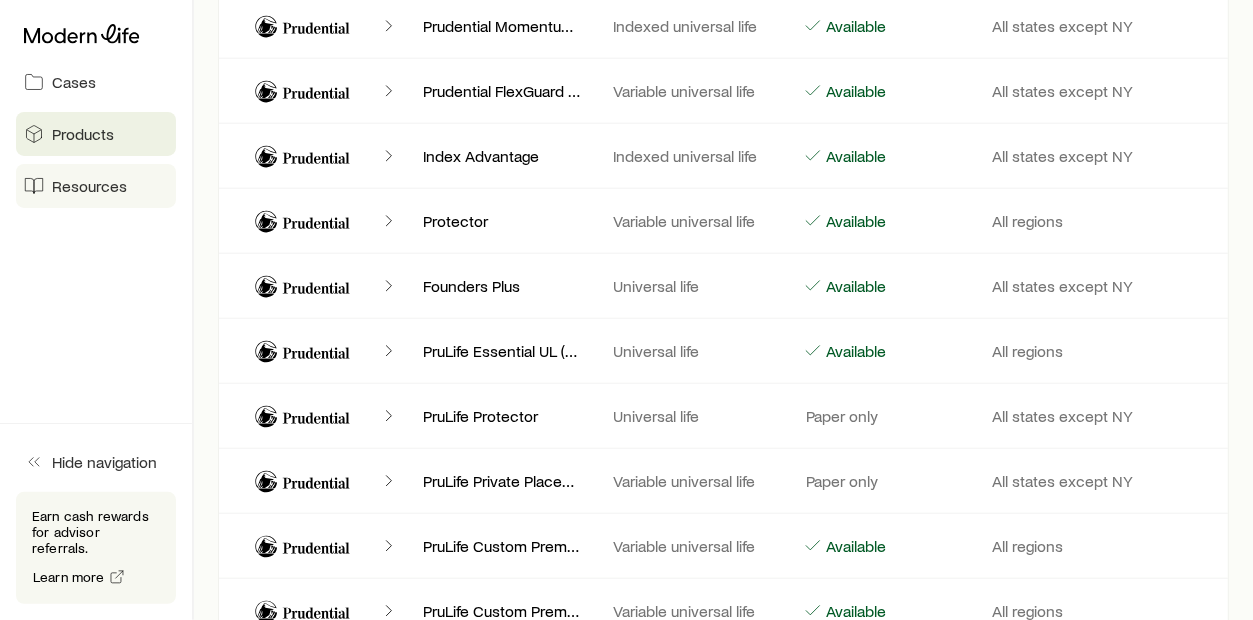 click on "Resources" at bounding box center (89, 186) 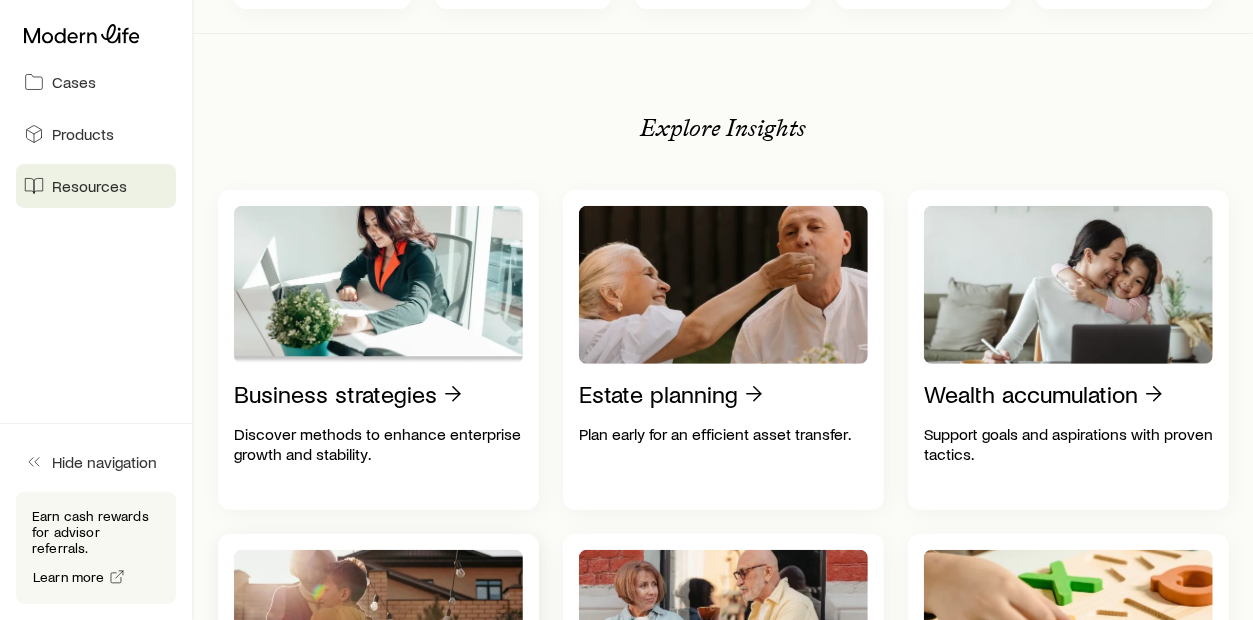 scroll, scrollTop: 0, scrollLeft: 0, axis: both 